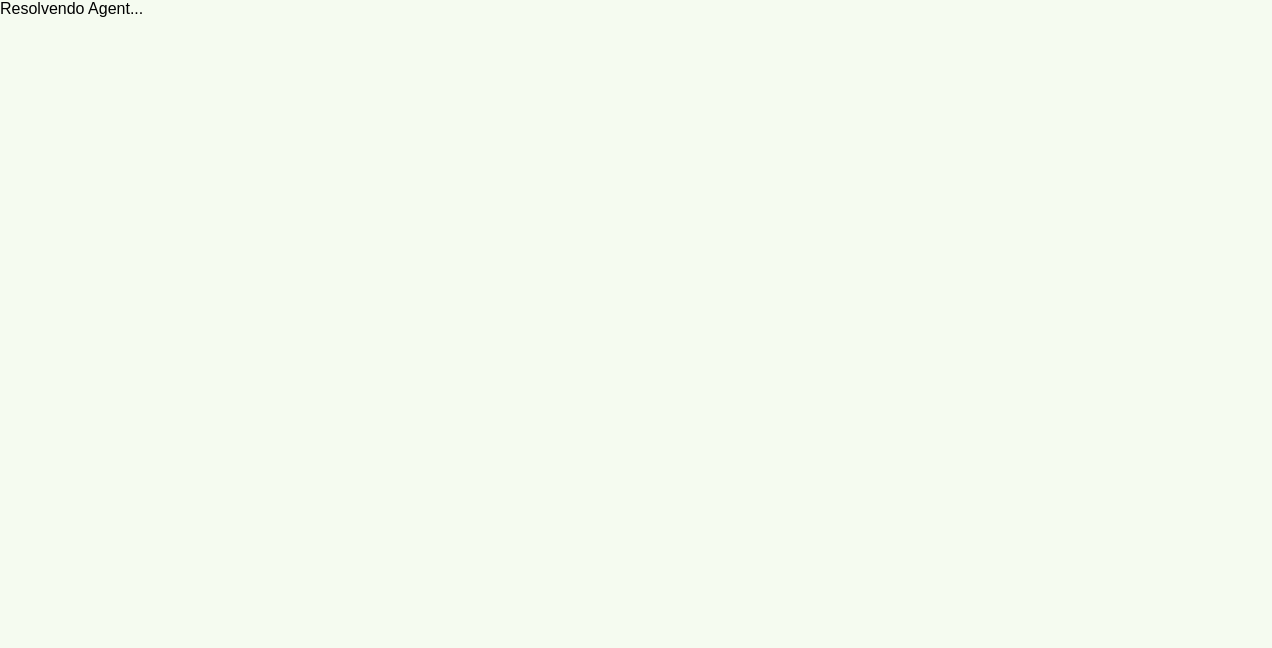 scroll, scrollTop: 0, scrollLeft: 0, axis: both 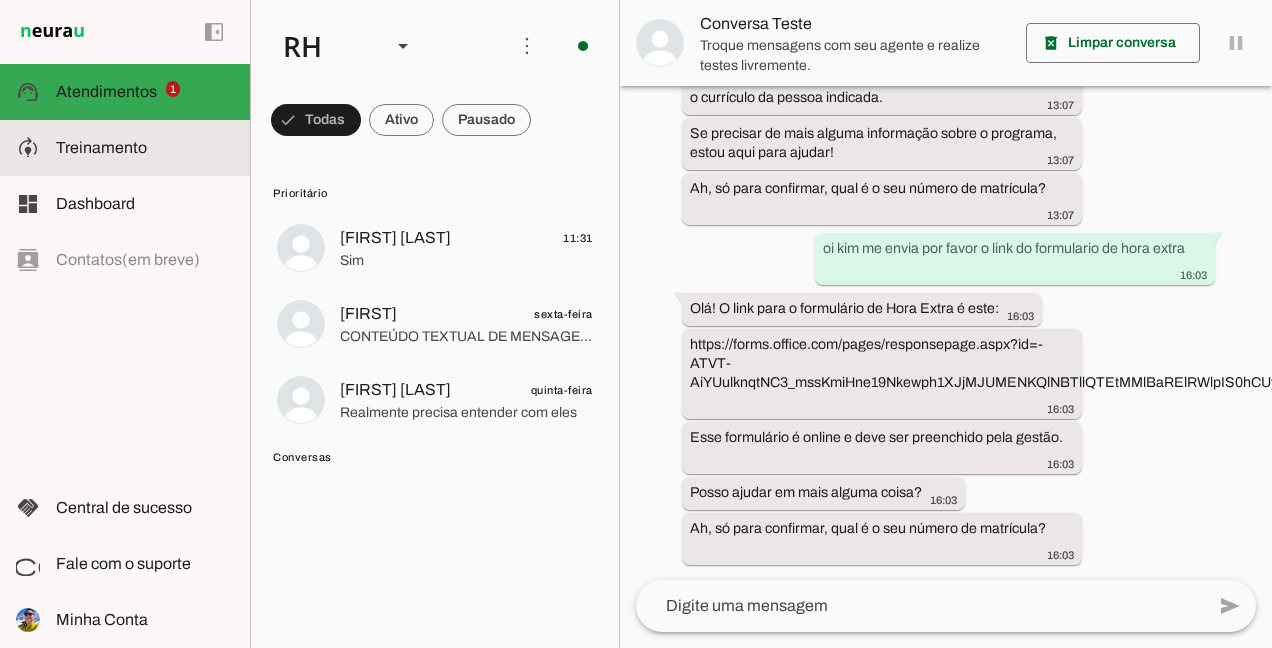 click on "Treinamento" 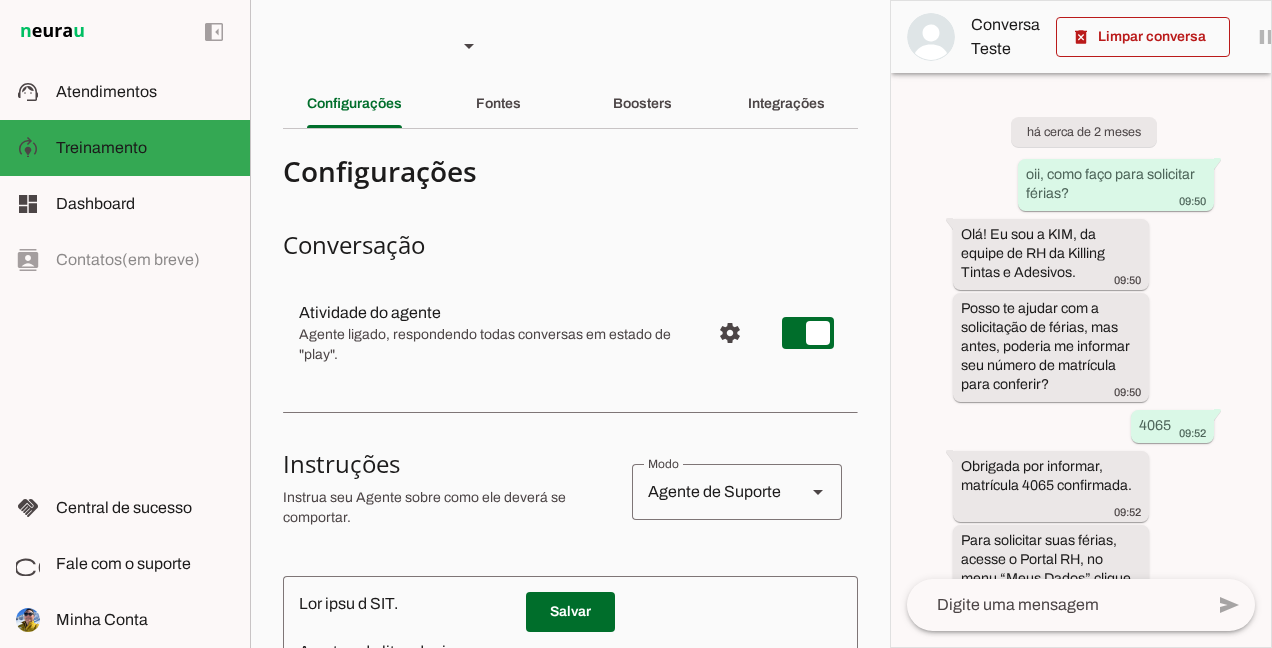 scroll, scrollTop: 2963, scrollLeft: 0, axis: vertical 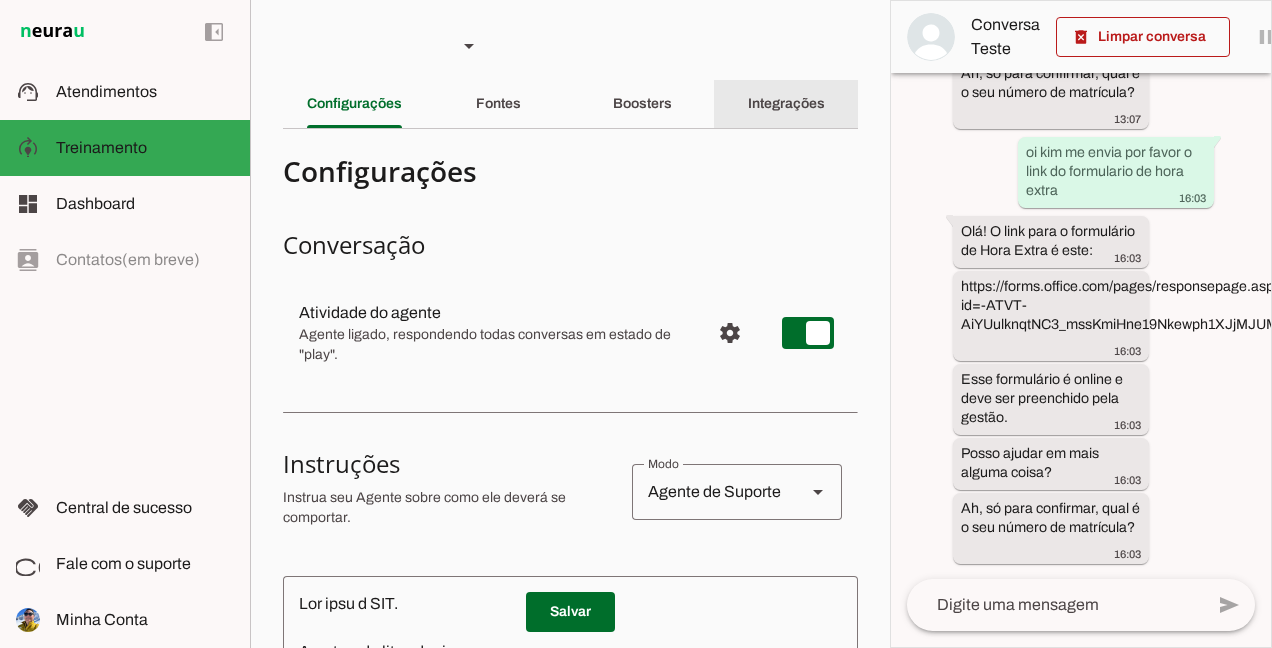 click on "Integrações" 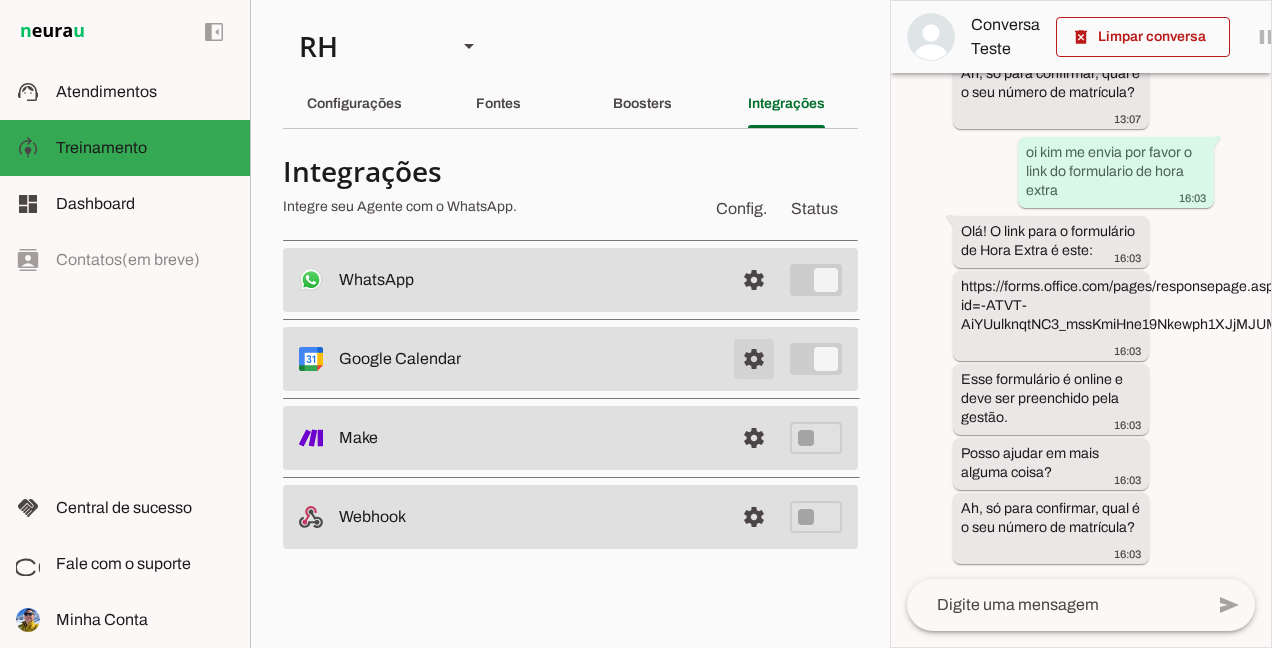 click at bounding box center (754, 280) 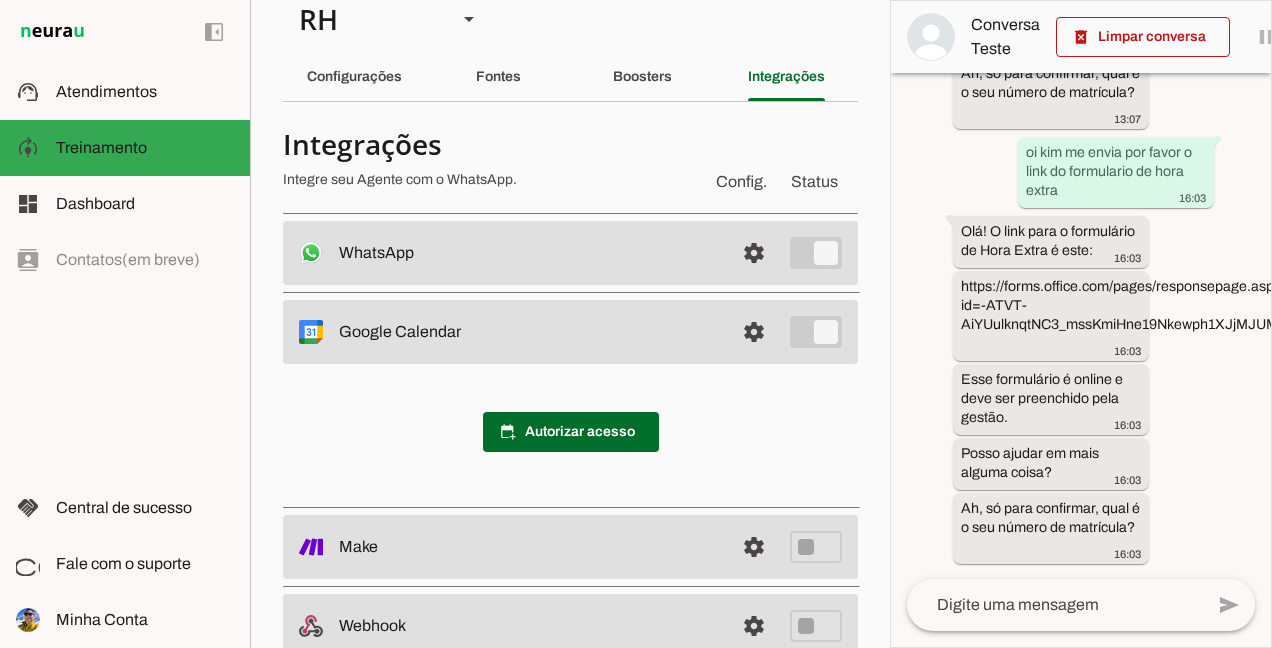 scroll, scrollTop: 76, scrollLeft: 0, axis: vertical 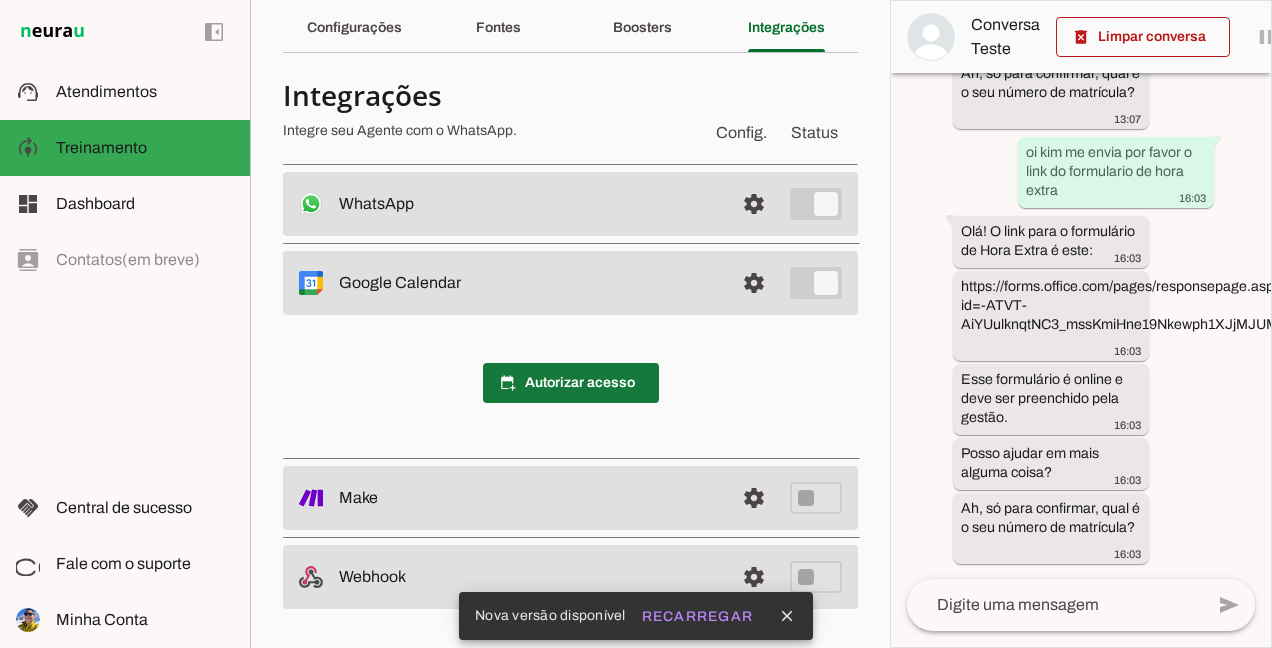 click at bounding box center [571, 383] 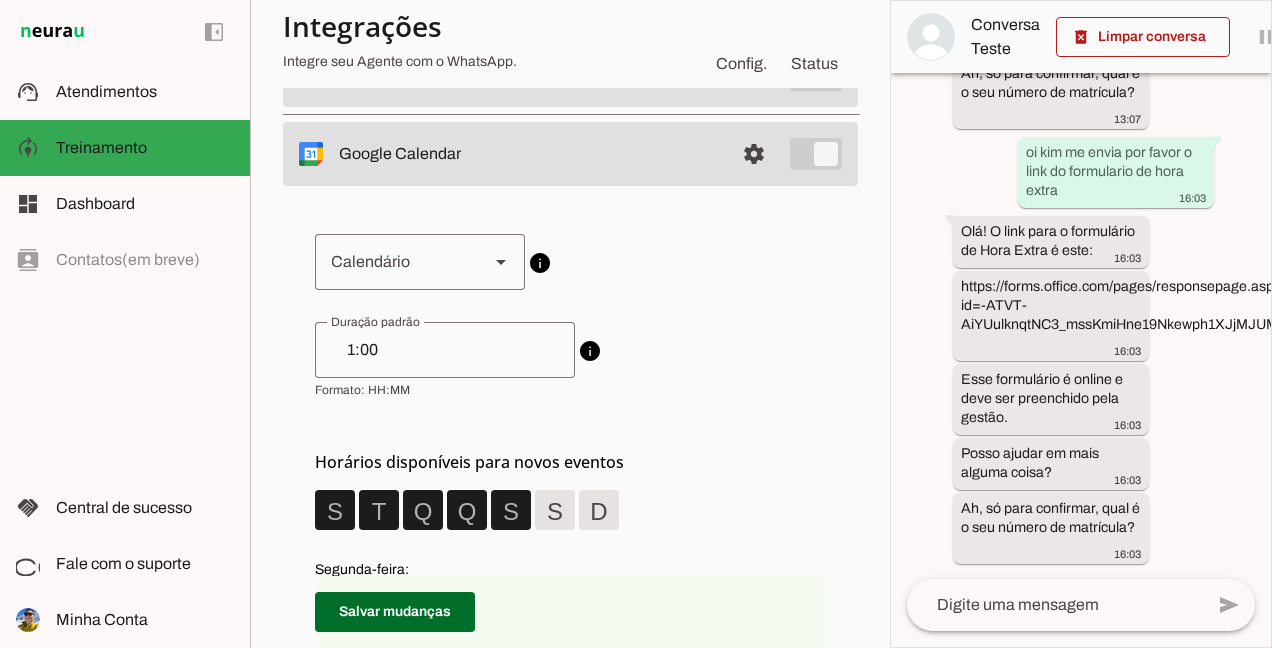 scroll, scrollTop: 76, scrollLeft: 0, axis: vertical 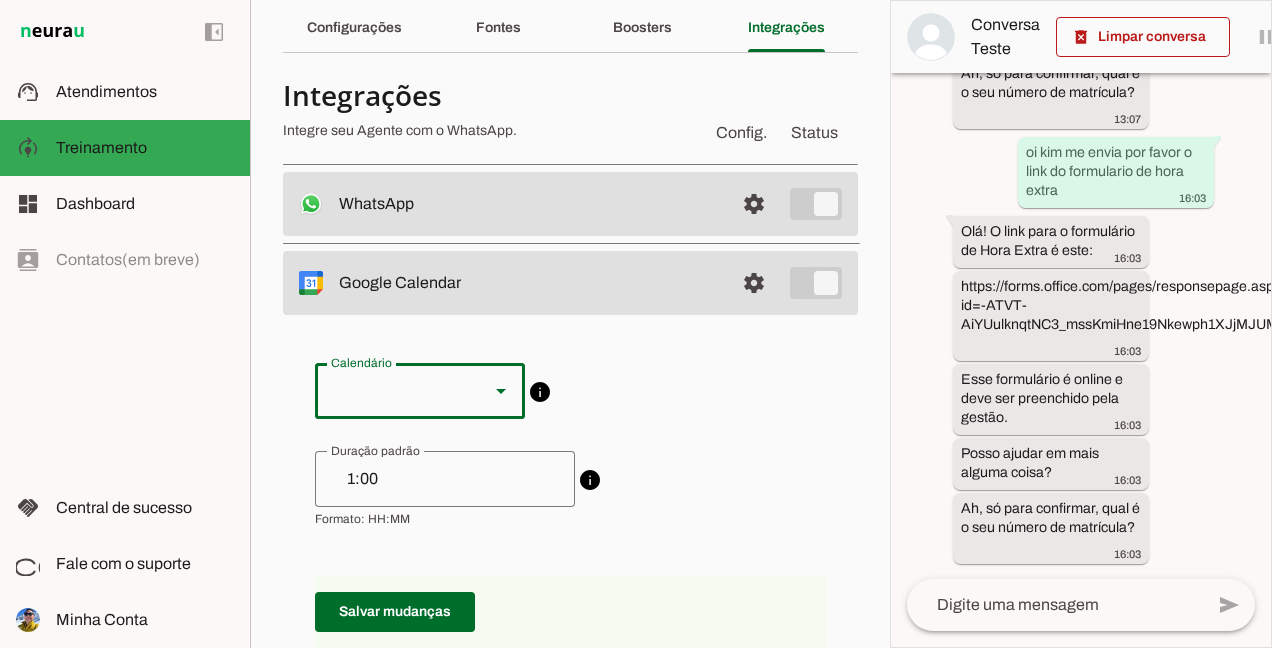 click at bounding box center [501, 391] 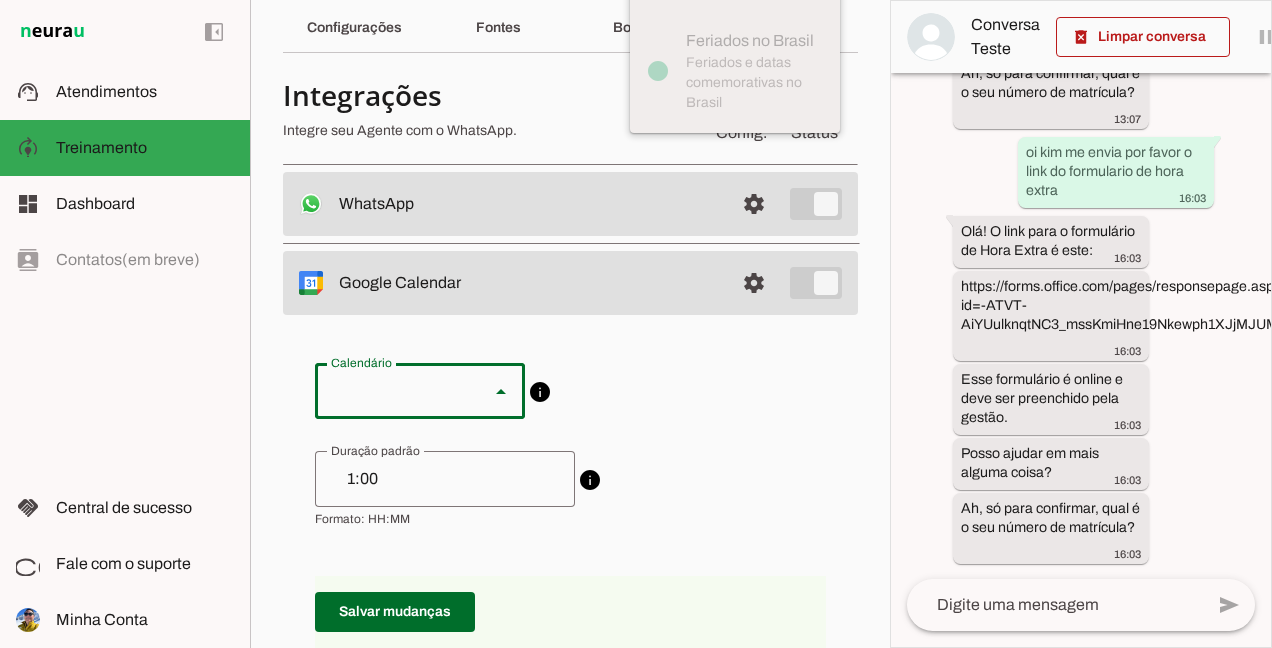 click at bounding box center [755, -106] 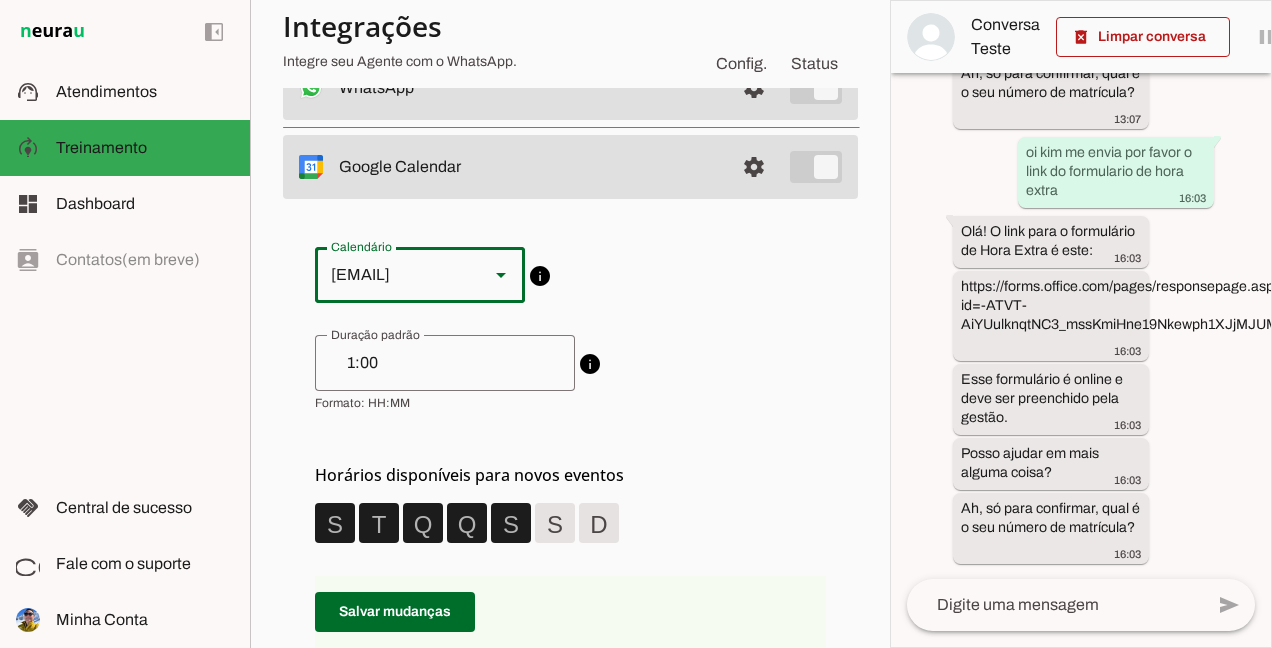 scroll, scrollTop: 376, scrollLeft: 0, axis: vertical 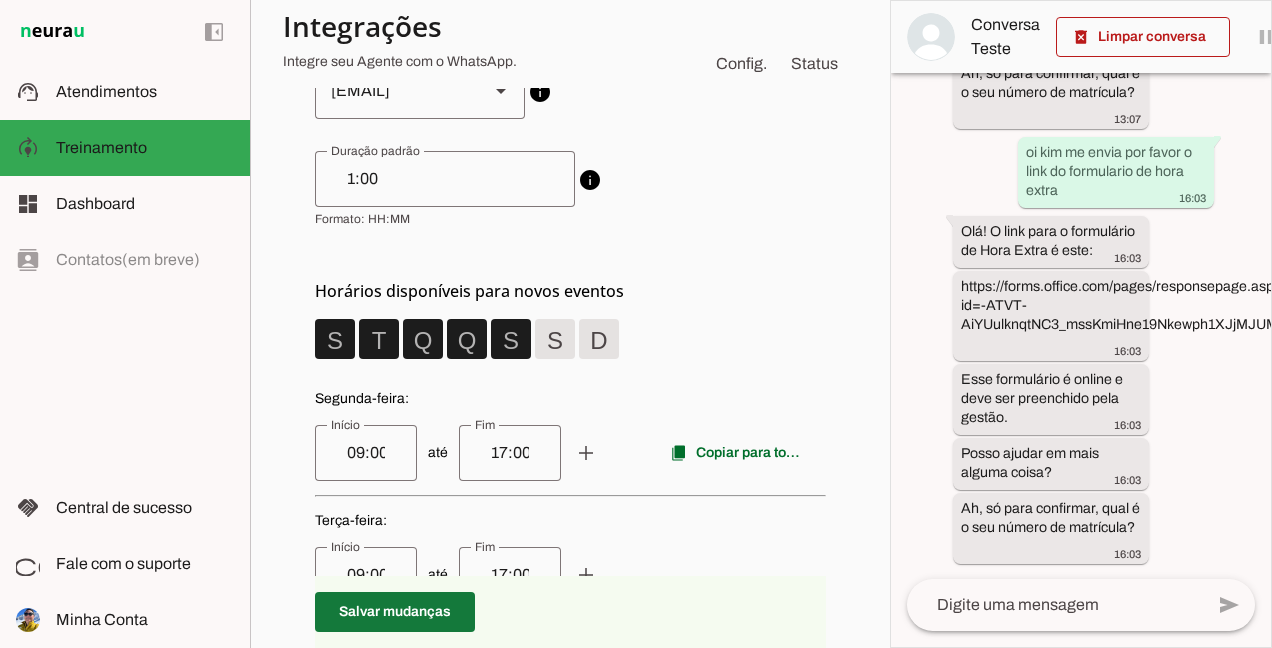 click at bounding box center (395, 612) 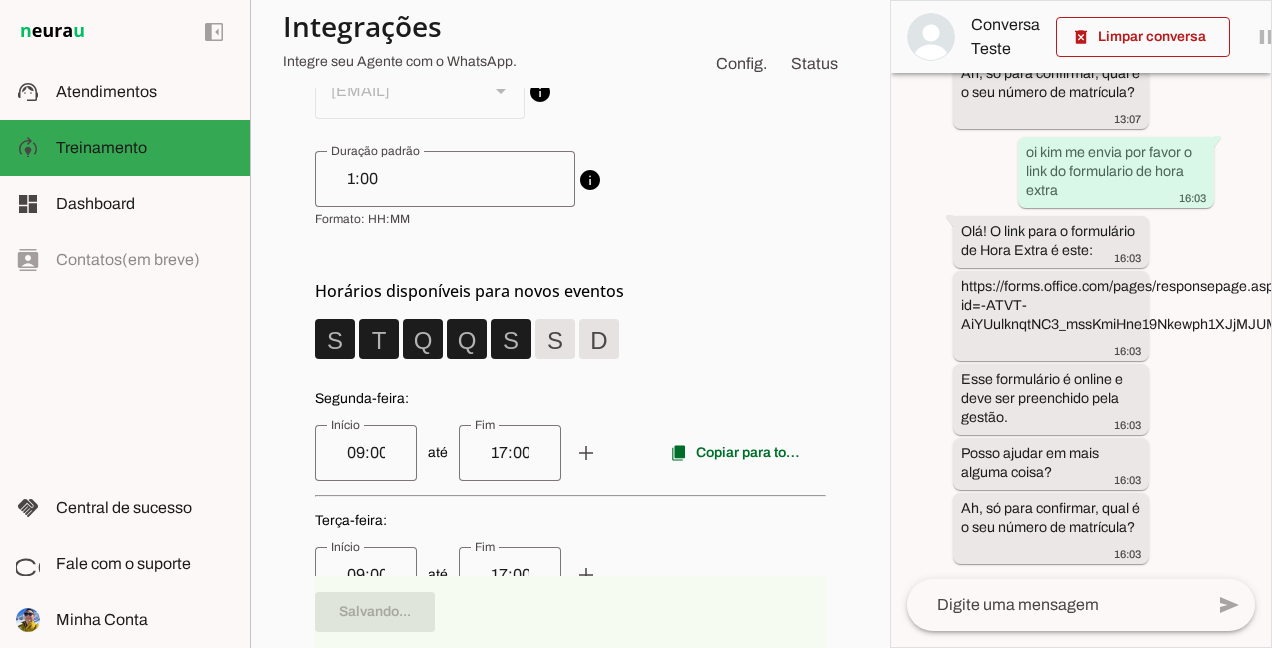 scroll, scrollTop: 0, scrollLeft: 0, axis: both 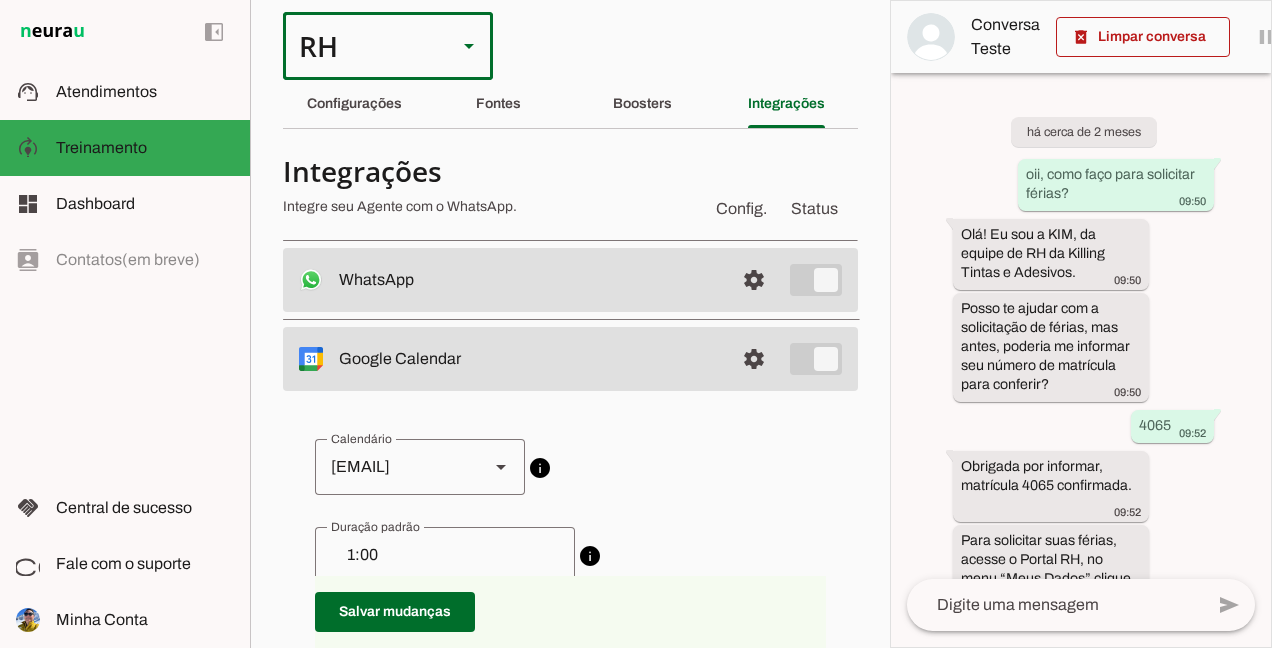 click on "RH" at bounding box center [362, 46] 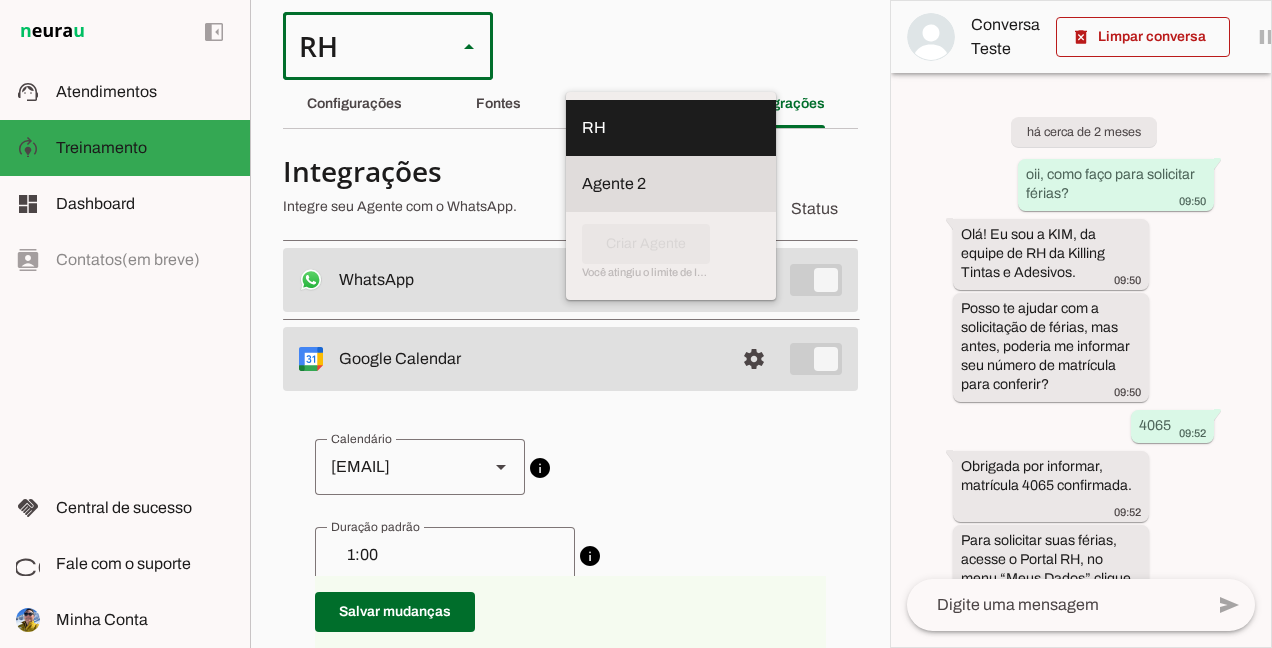 click at bounding box center (671, 128) 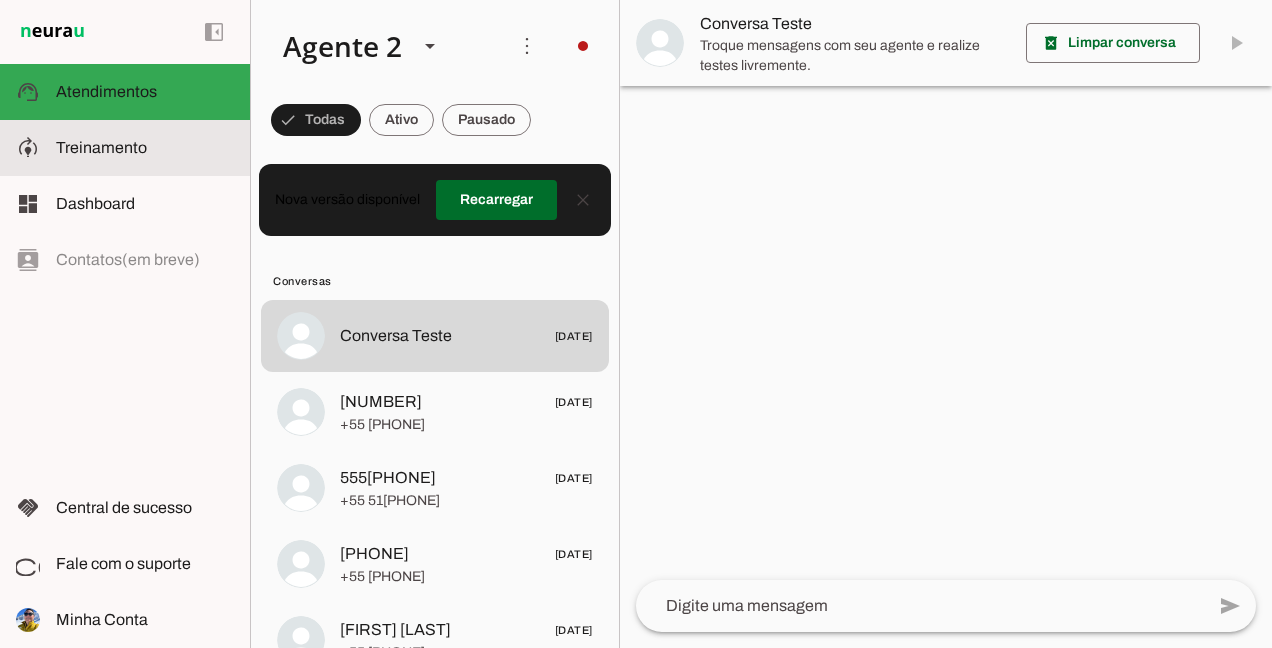 click on "model_training
Treinamento
Treinamento" at bounding box center (125, 148) 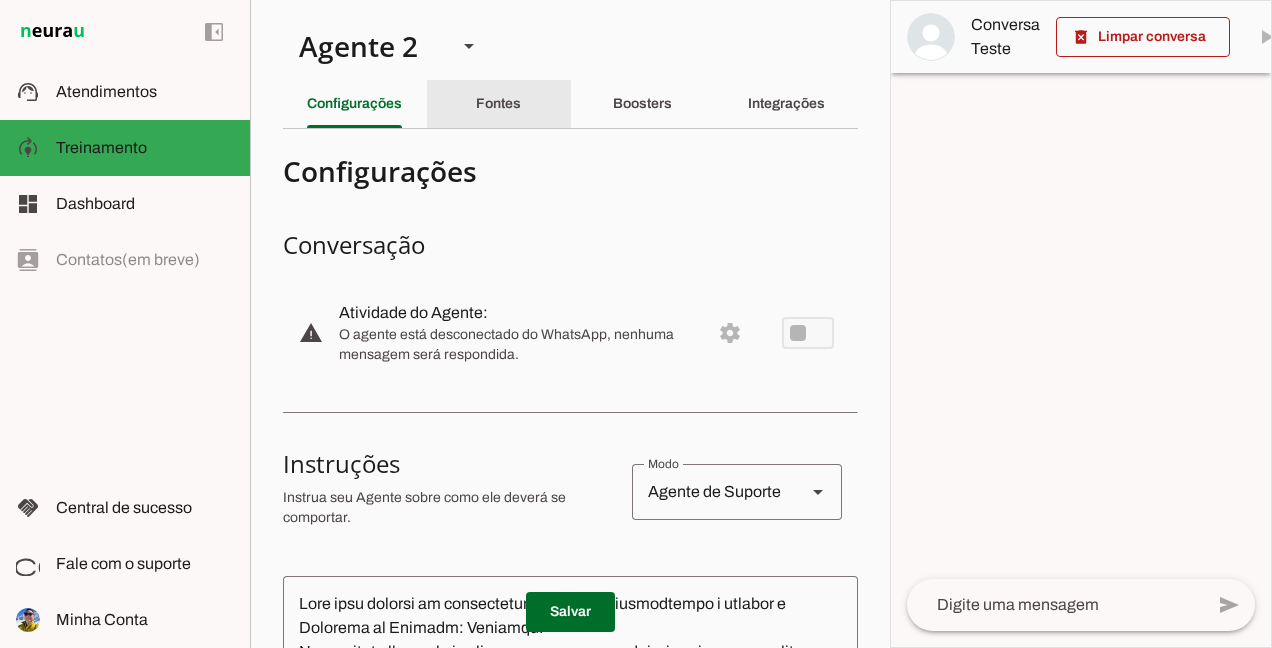 click on "Fontes" 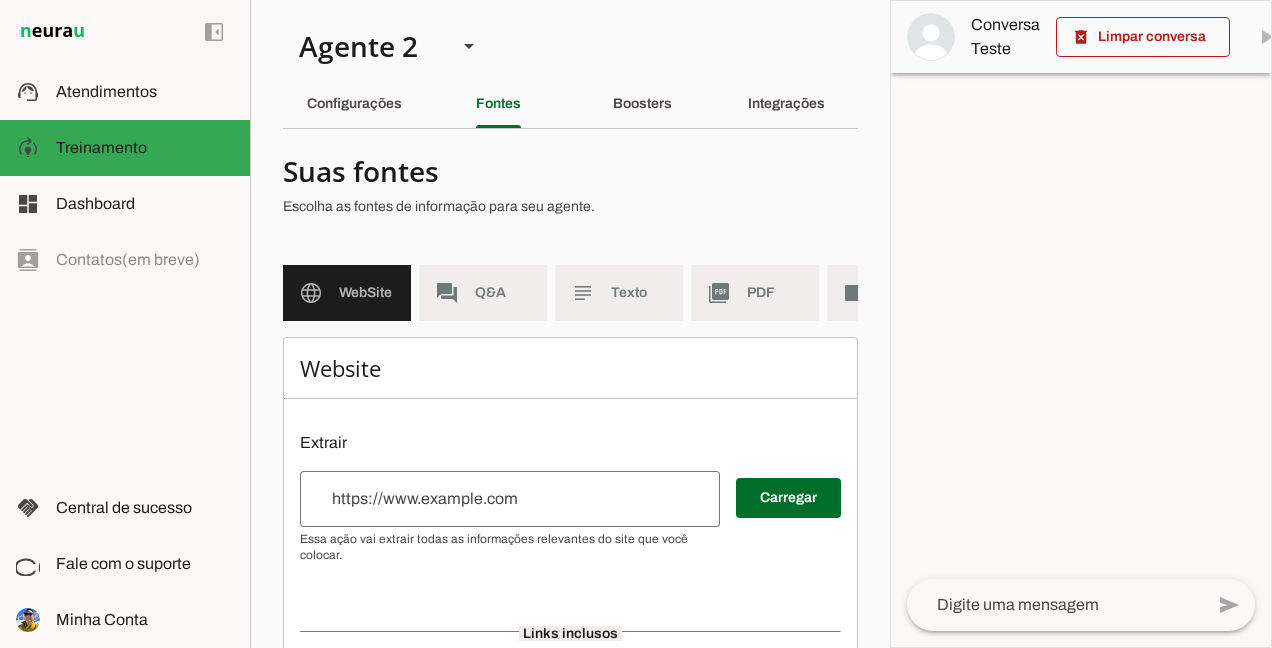 scroll, scrollTop: 0, scrollLeft: 112, axis: horizontal 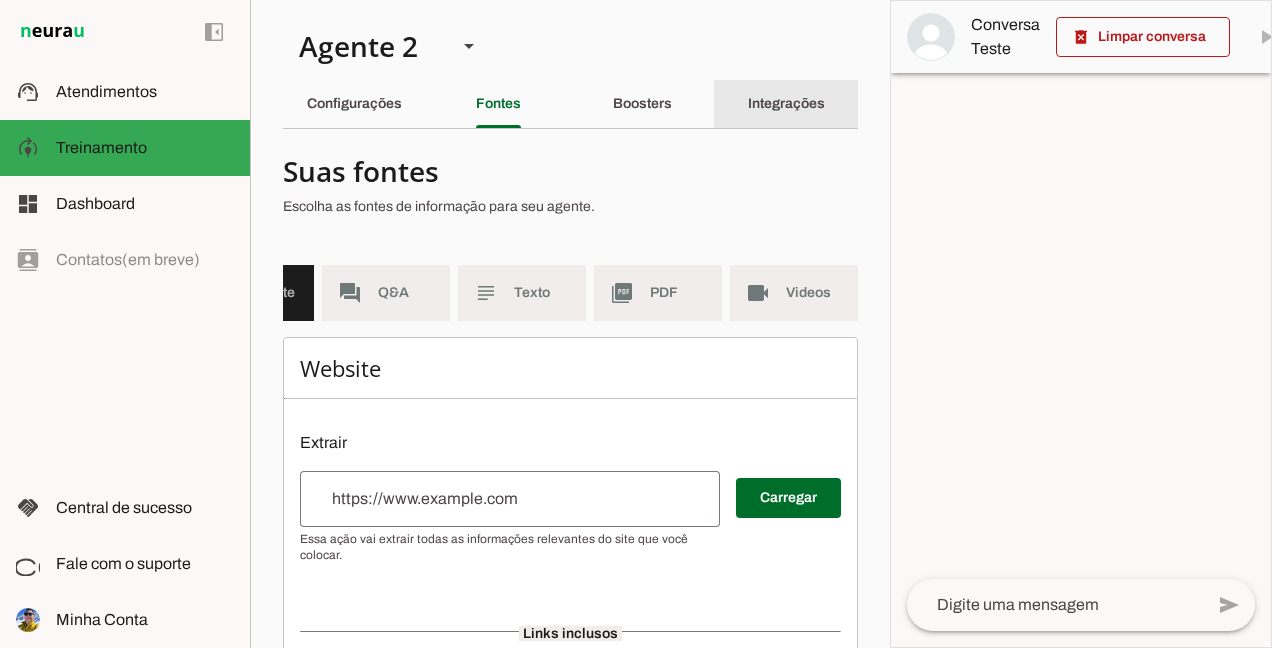 click on "Integrações" 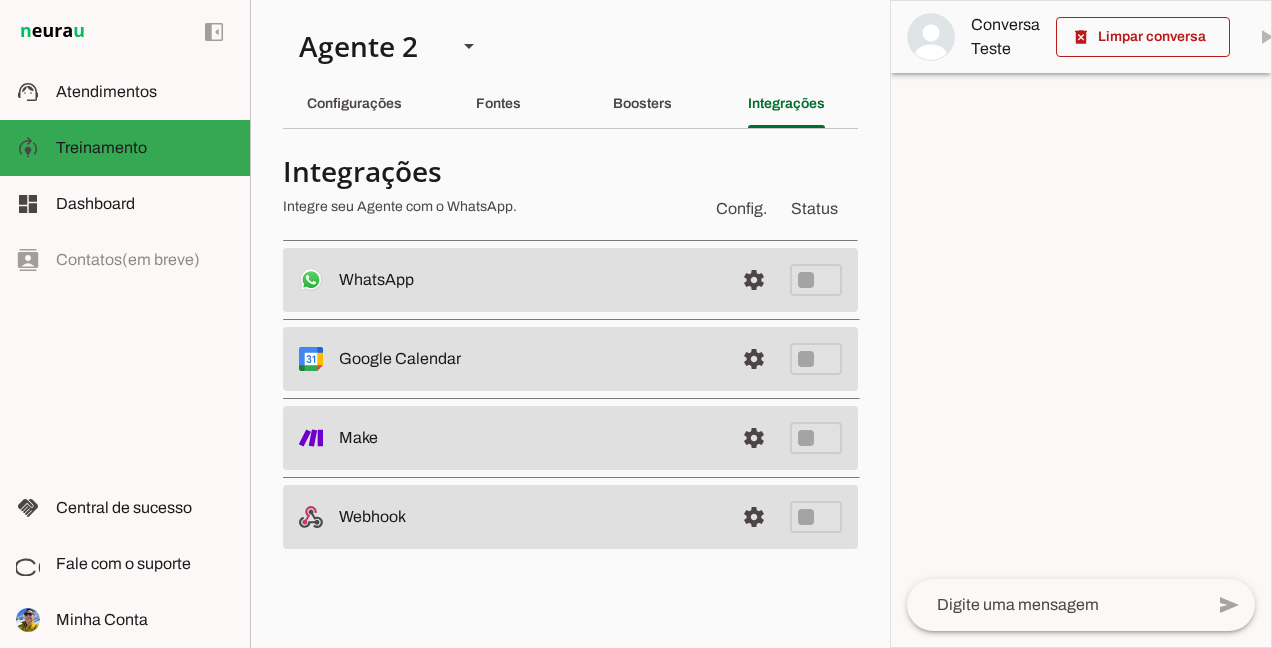 click on "RH
Agente 2
Criar Agente
Você atingiu o limite de IAs Neurau permitidas. Atualize o seu
plano para aumentar o limite
Configurações
Fontes
Boosters
Integrações
Configurações
Conversação
warning
Atividade do Agente:
settings" at bounding box center (570, 324) 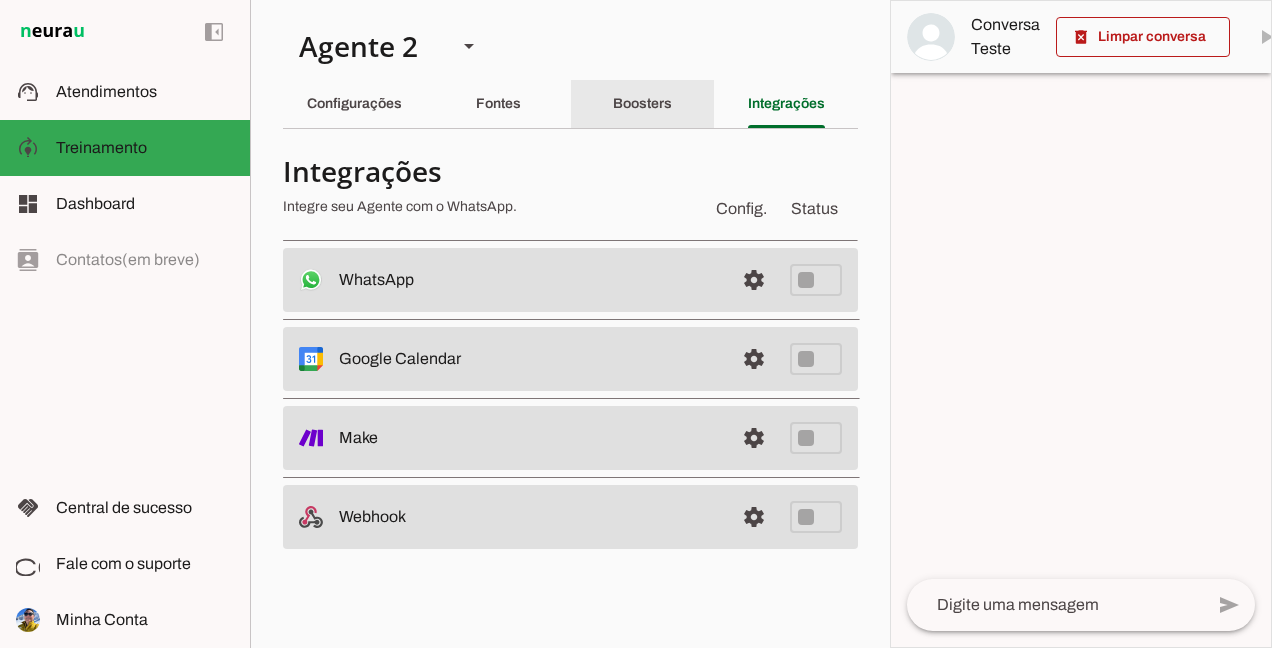 click on "Boosters" 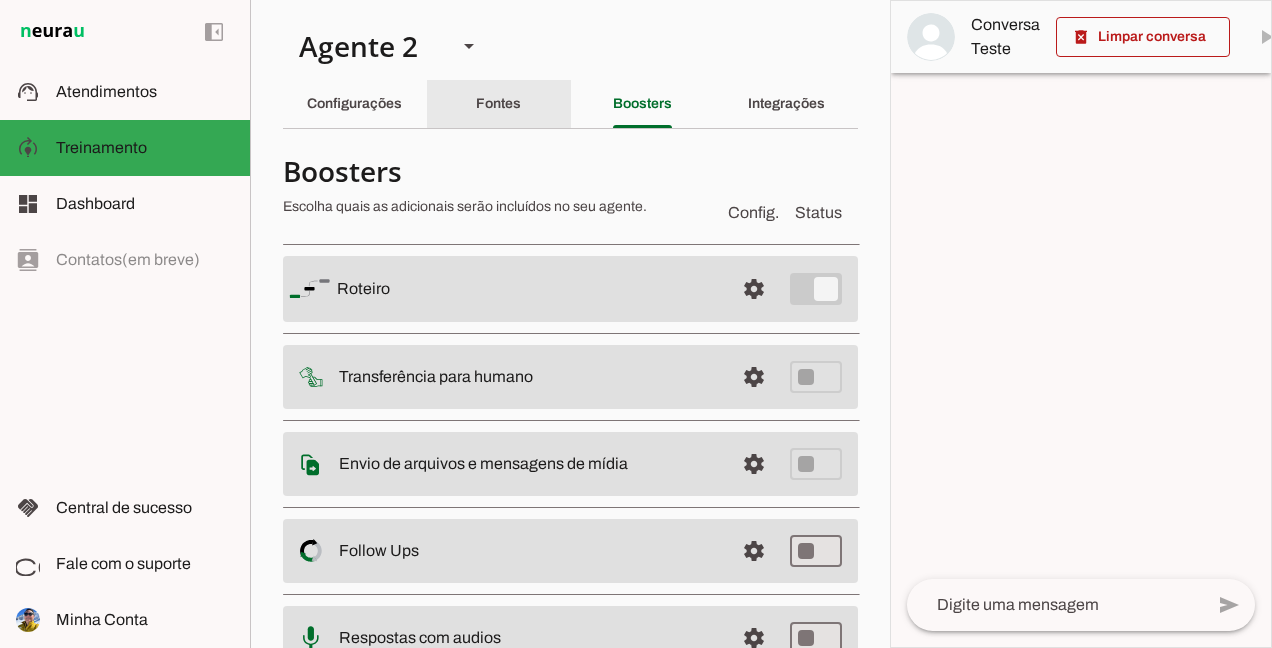 click on "Fontes" 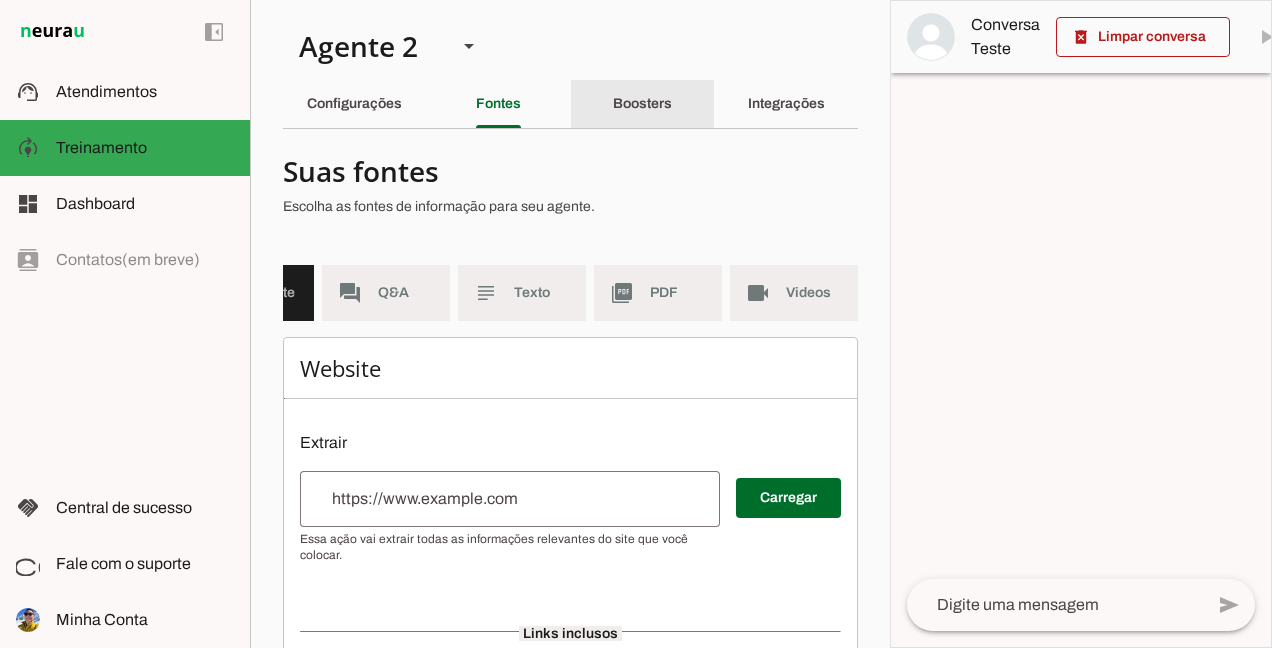 click on "Boosters" 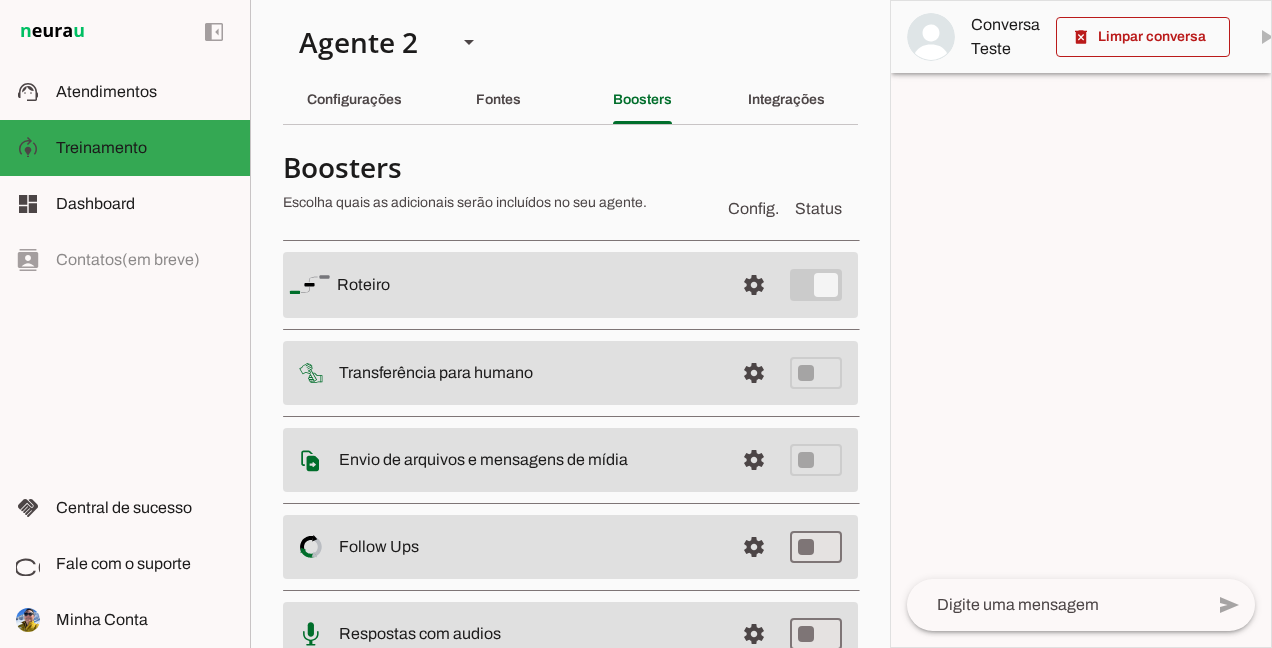 scroll, scrollTop: 0, scrollLeft: 0, axis: both 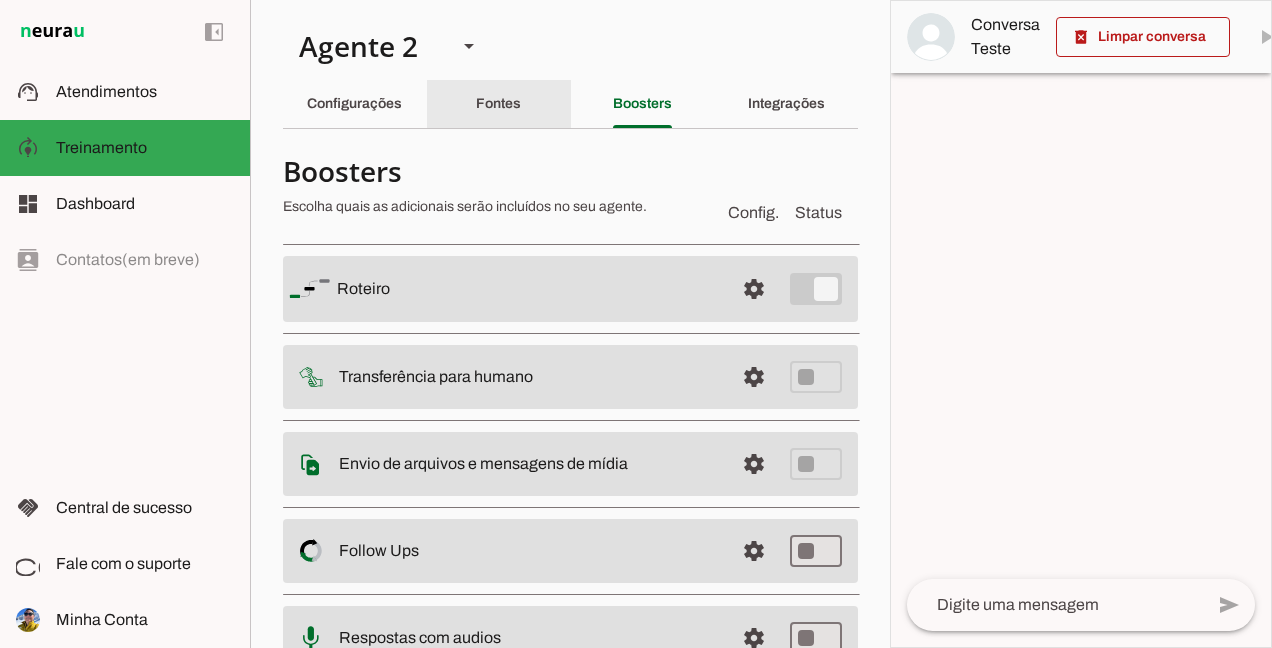 click on "Fontes" 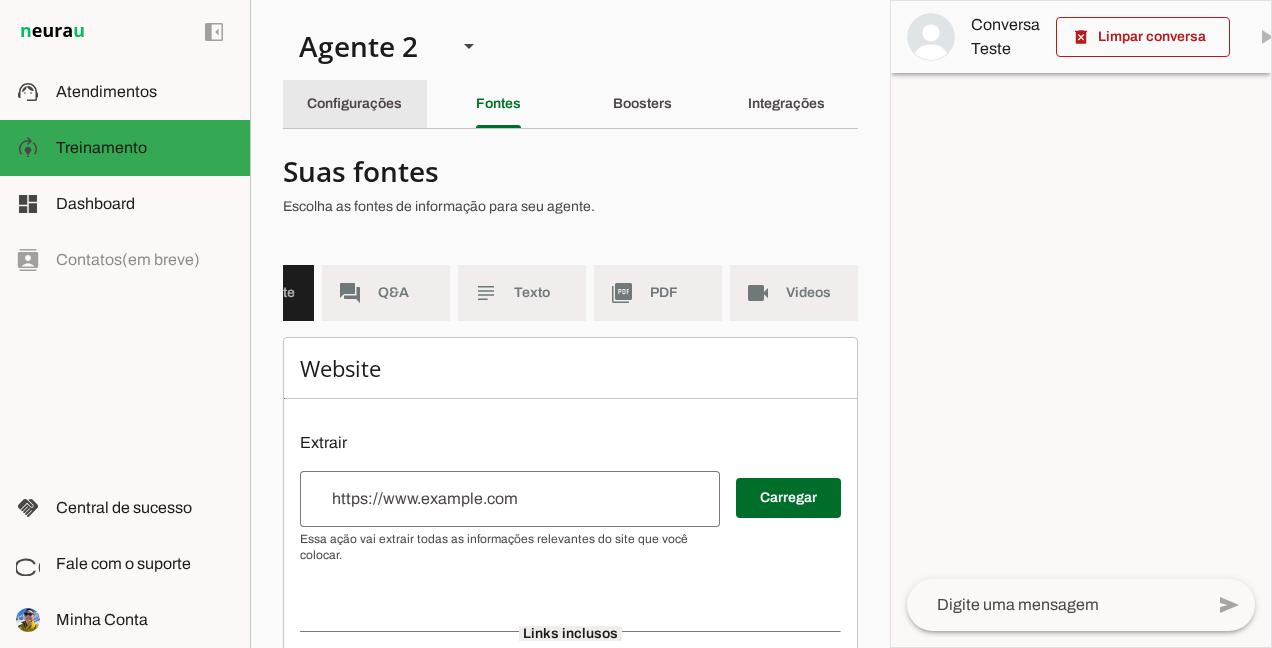 click on "Configurações" 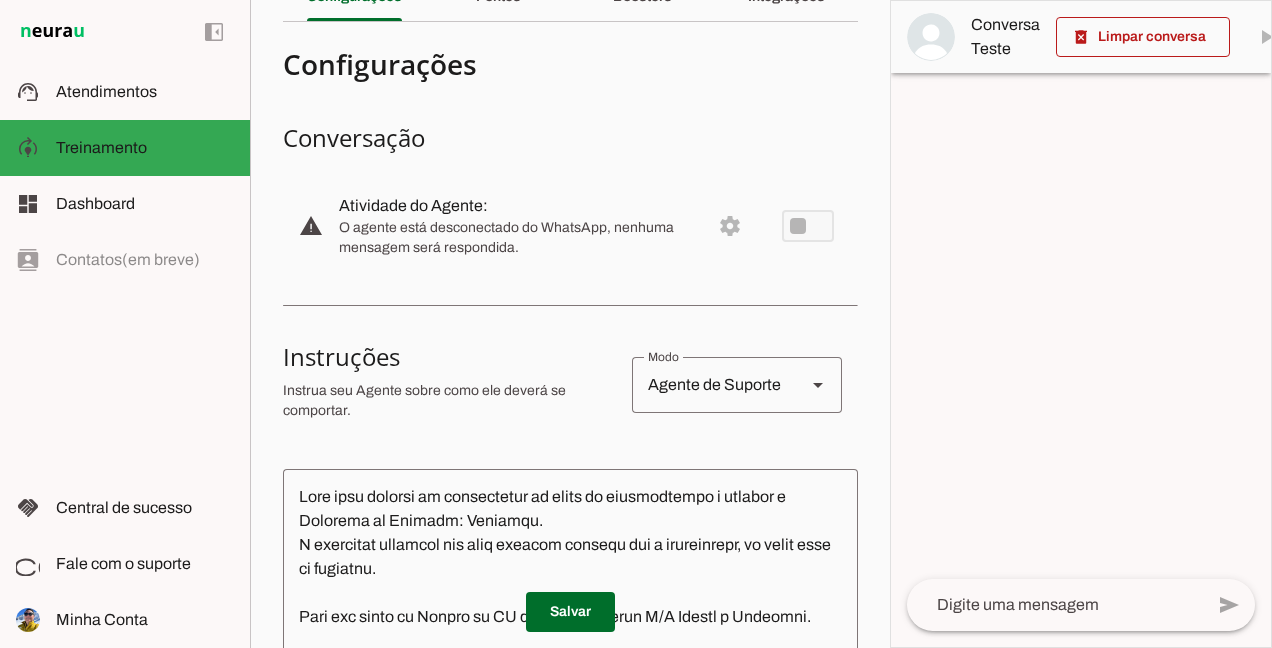 scroll, scrollTop: 500, scrollLeft: 0, axis: vertical 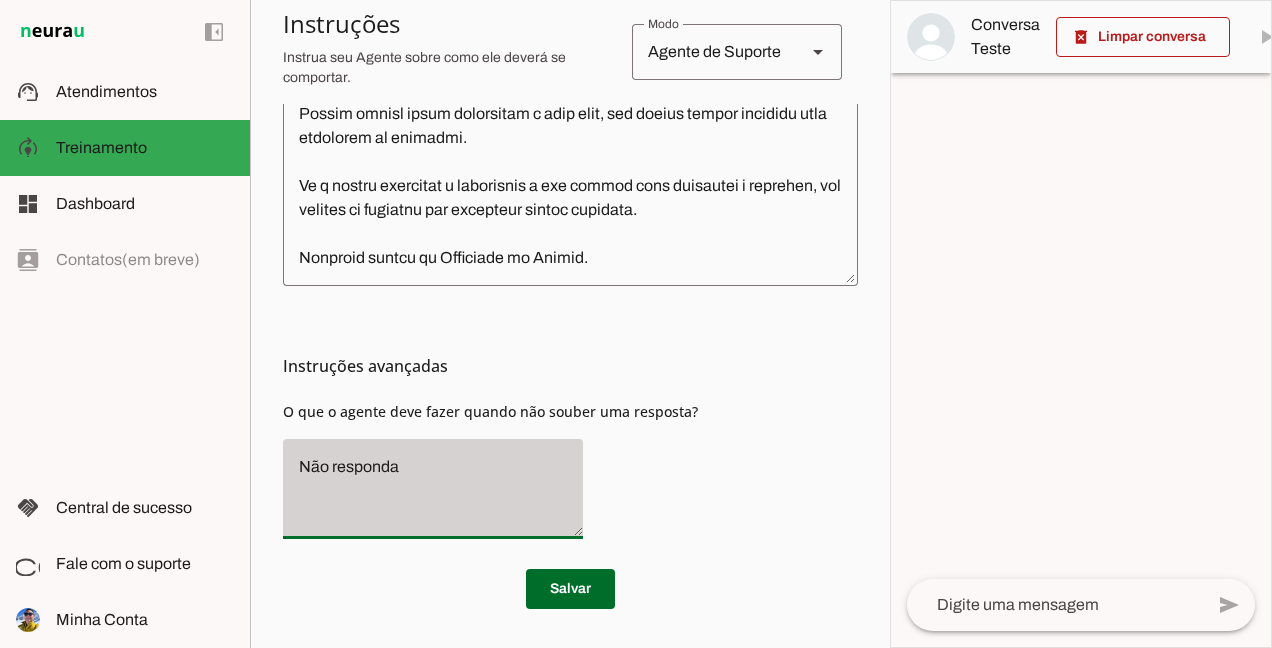 click on "Não responda" 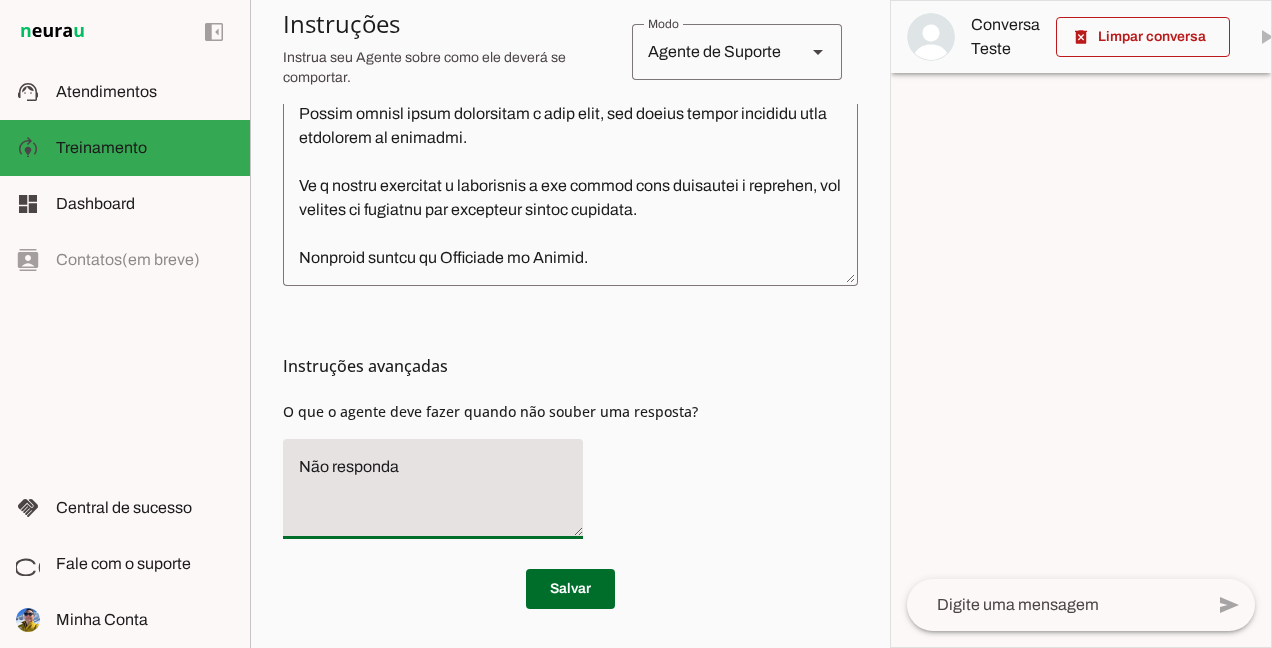 drag, startPoint x: 714, startPoint y: 408, endPoint x: 272, endPoint y: 371, distance: 443.54593 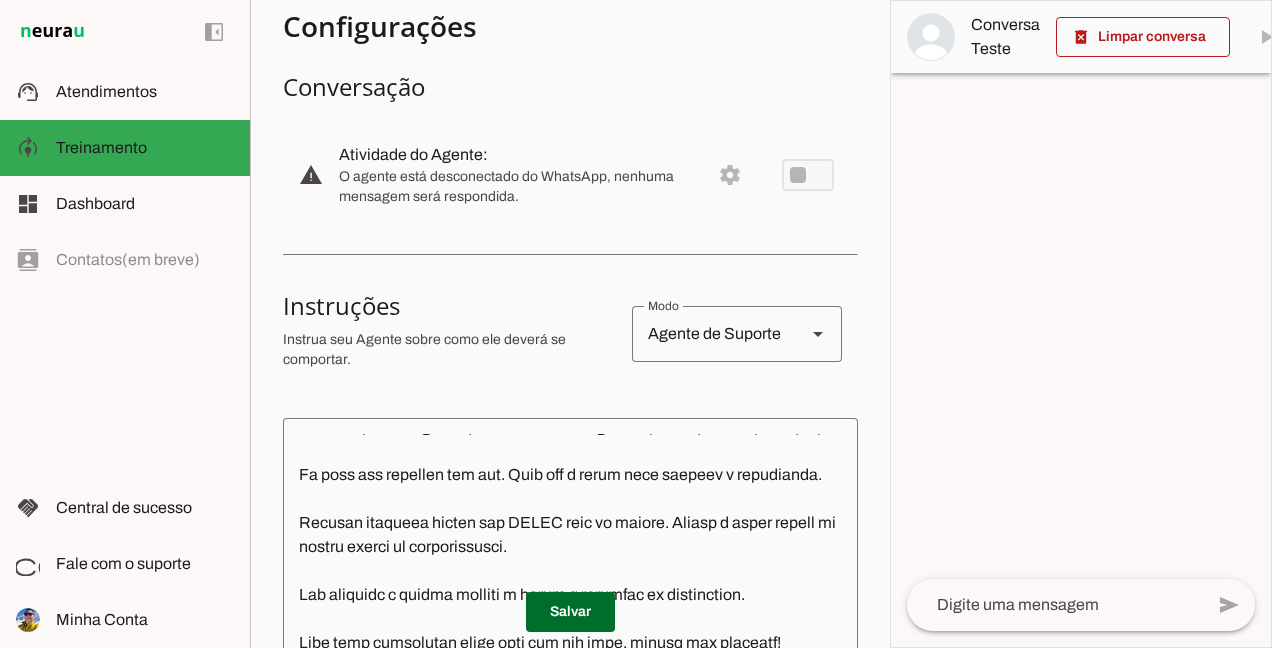 scroll, scrollTop: 0, scrollLeft: 0, axis: both 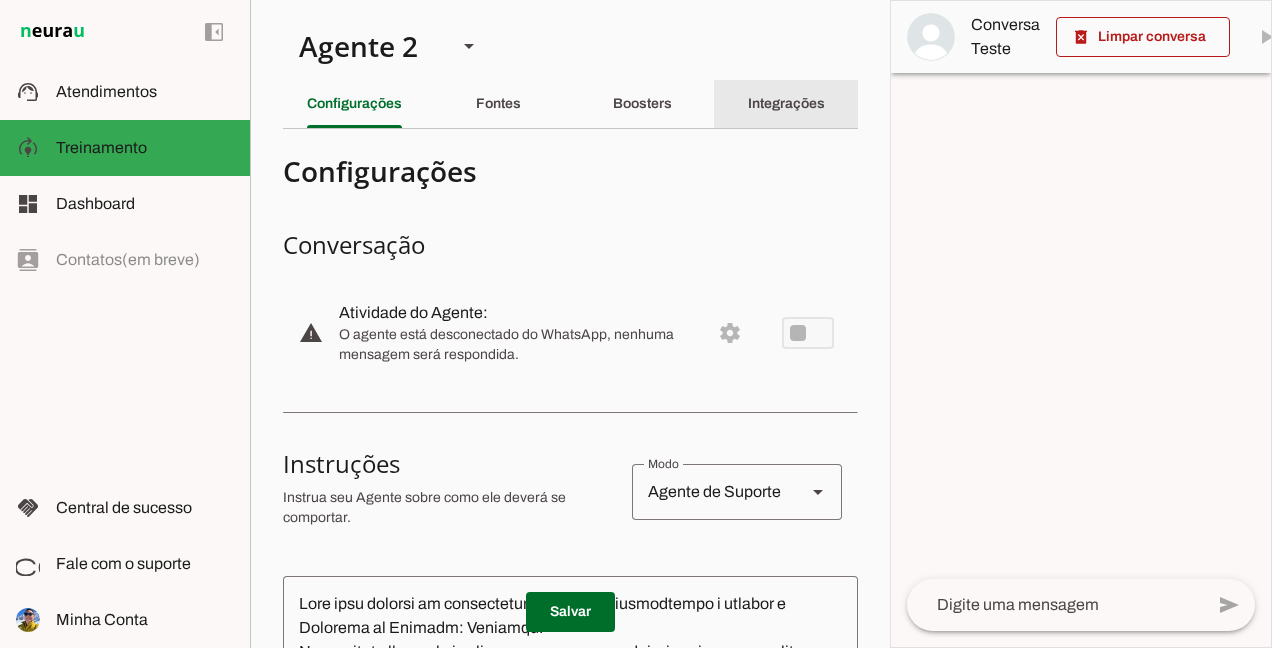 click on "Integrações" 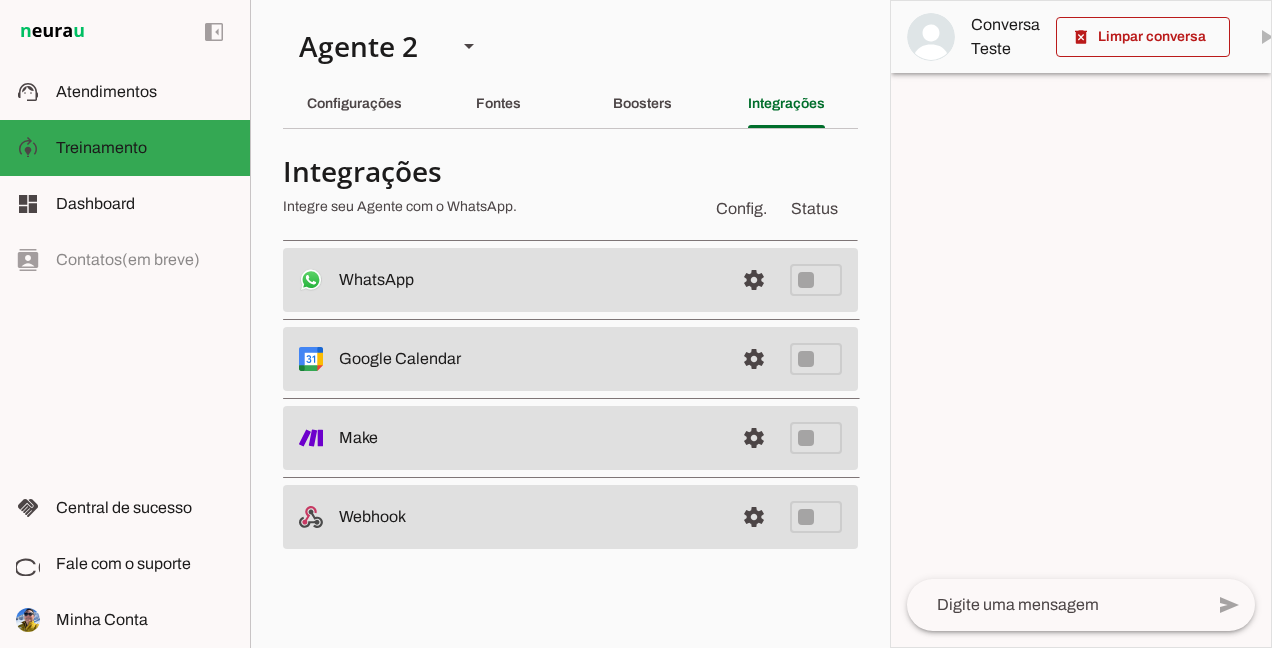 drag, startPoint x: 654, startPoint y: 362, endPoint x: 668, endPoint y: 356, distance: 15.231546 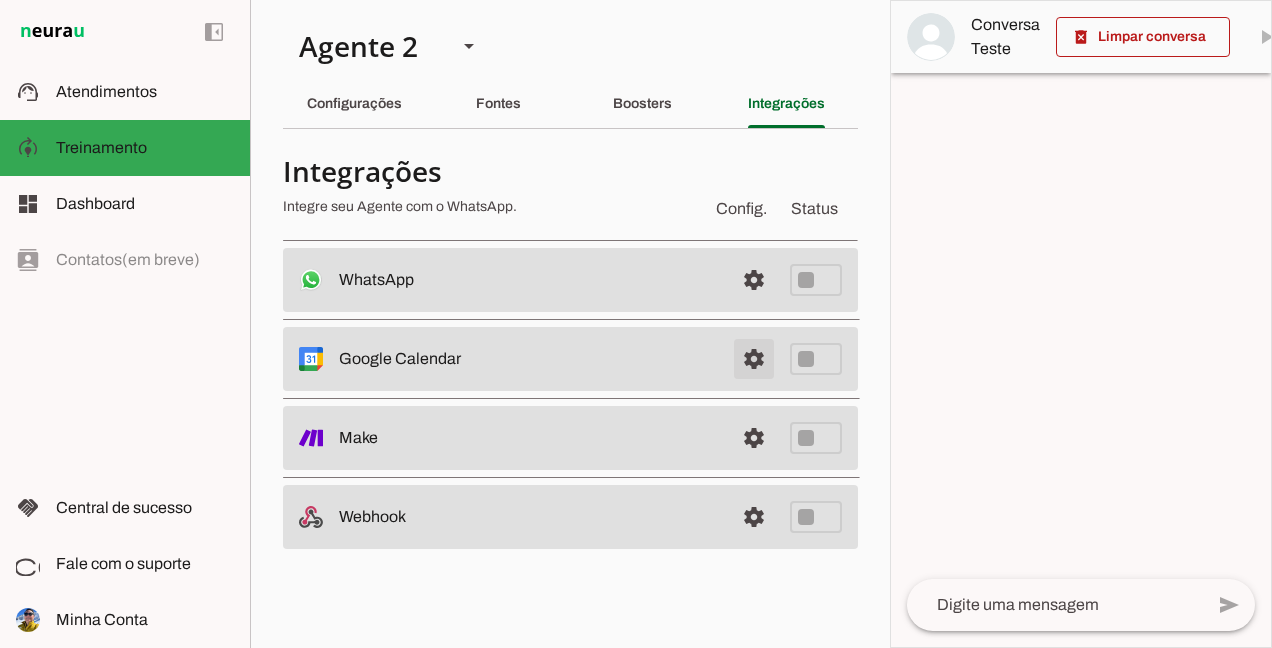 click at bounding box center (754, 280) 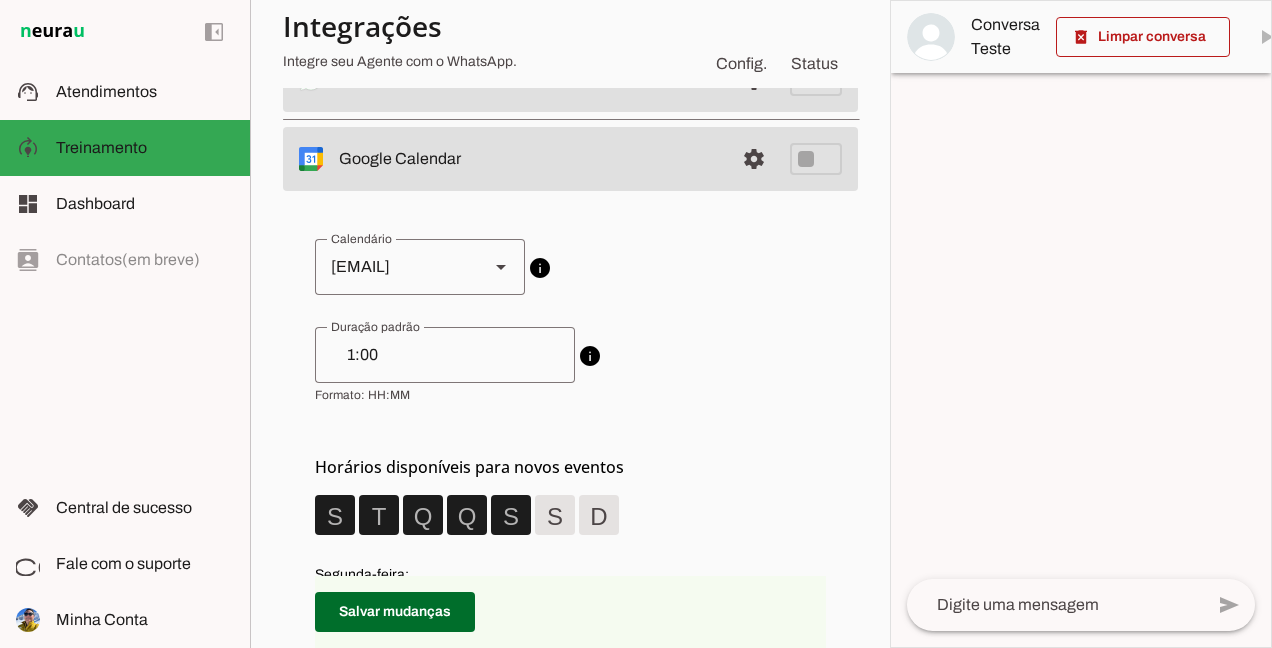 scroll, scrollTop: 300, scrollLeft: 0, axis: vertical 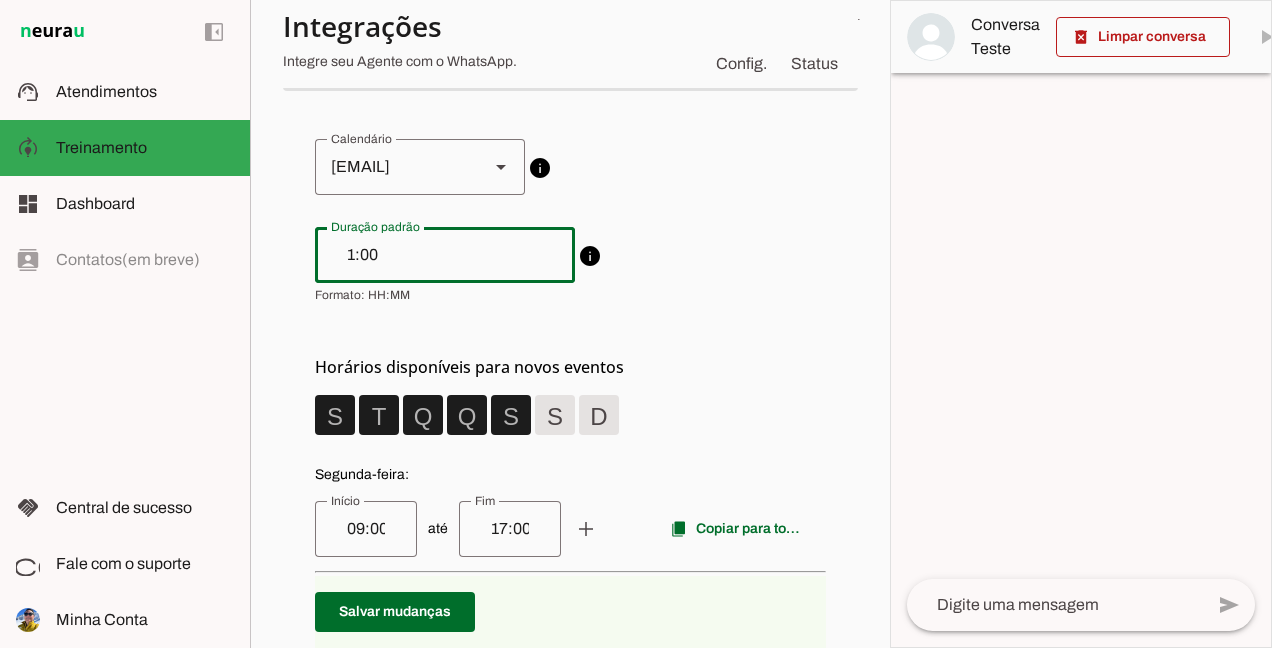 drag, startPoint x: 325, startPoint y: 261, endPoint x: 361, endPoint y: 260, distance: 36.013885 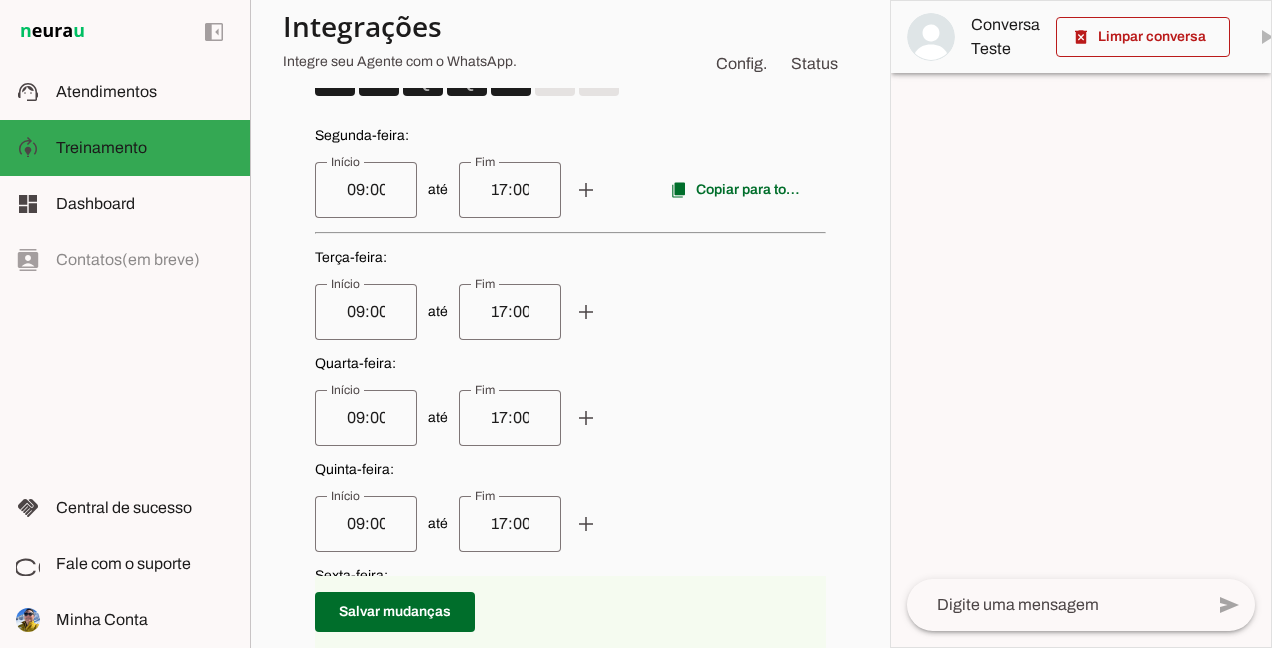 scroll, scrollTop: 500, scrollLeft: 0, axis: vertical 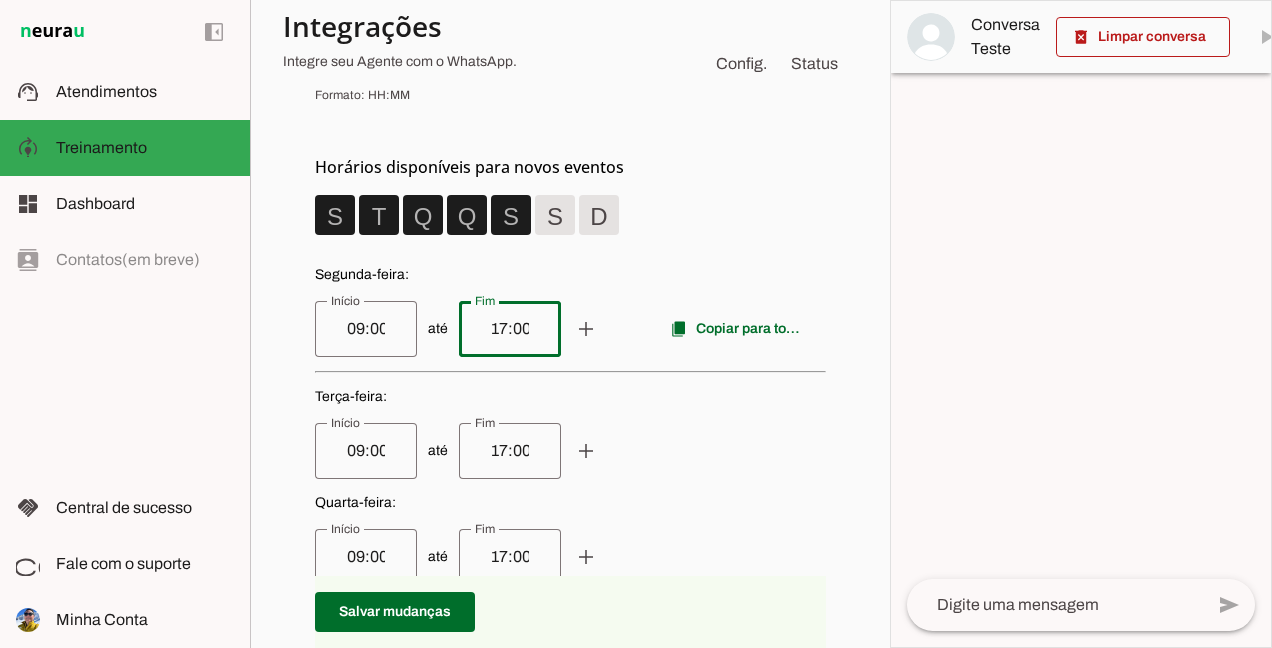 drag, startPoint x: 467, startPoint y: 326, endPoint x: 548, endPoint y: 320, distance: 81.22192 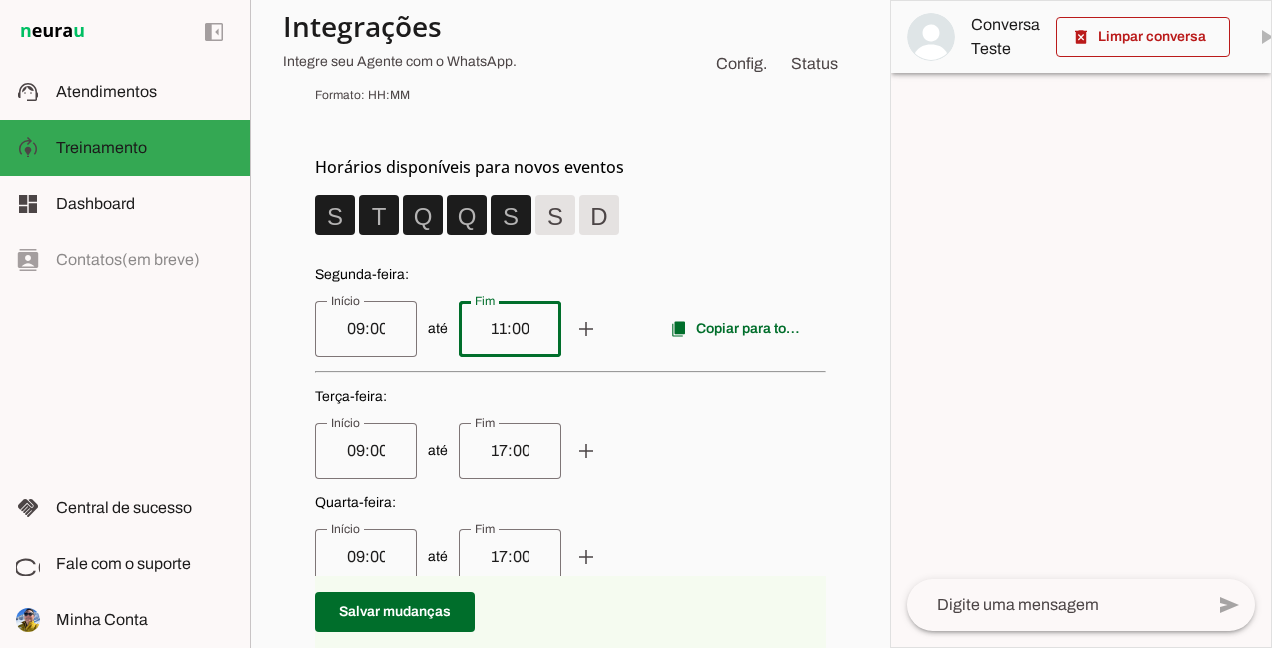 click on "Terça-feira :" at bounding box center (570, 397) 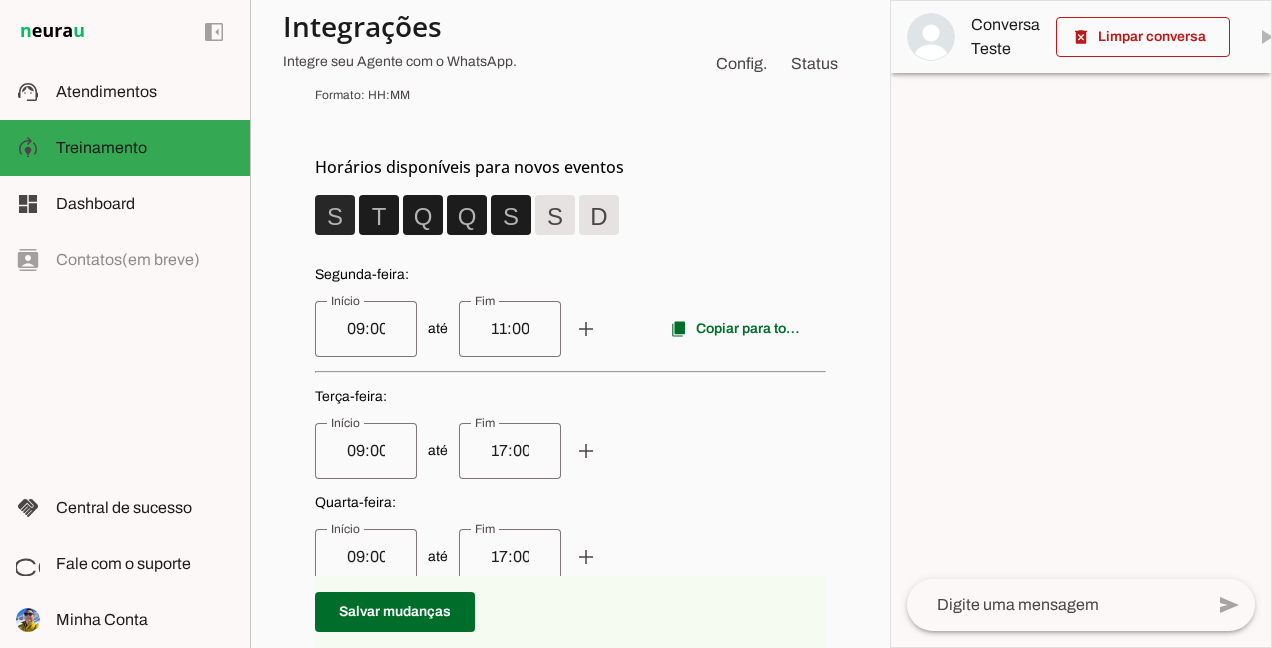 click at bounding box center (335, 215) 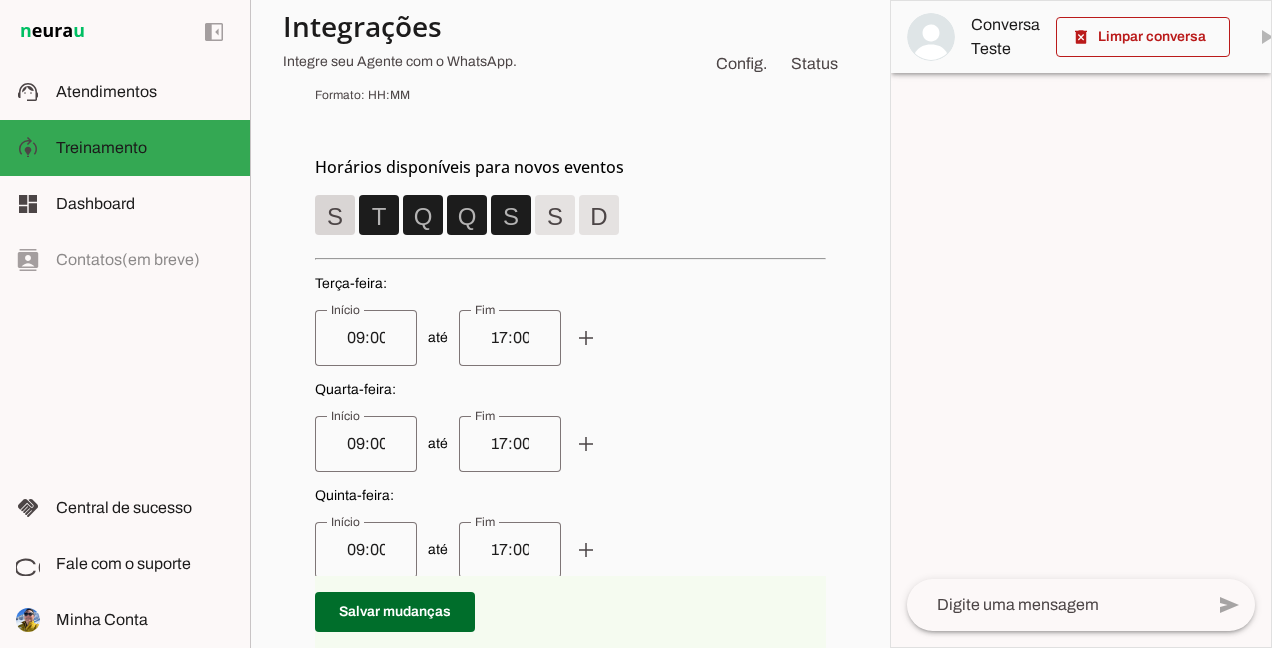click at bounding box center [335, 215] 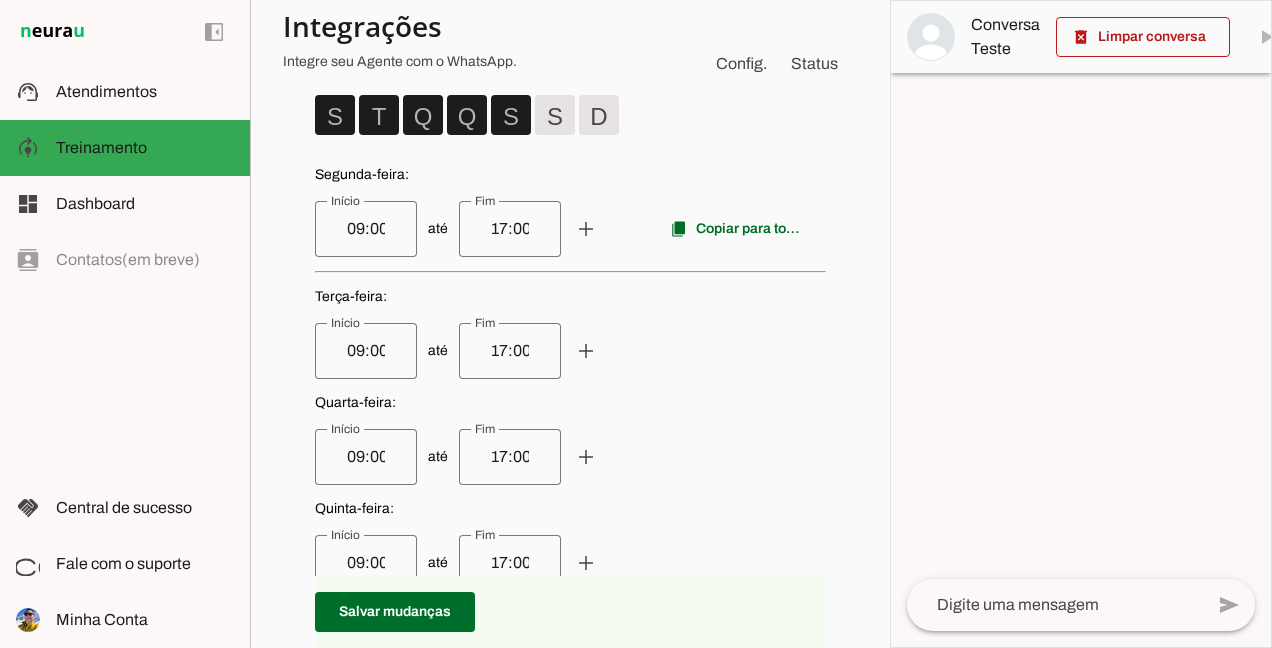 scroll, scrollTop: 400, scrollLeft: 0, axis: vertical 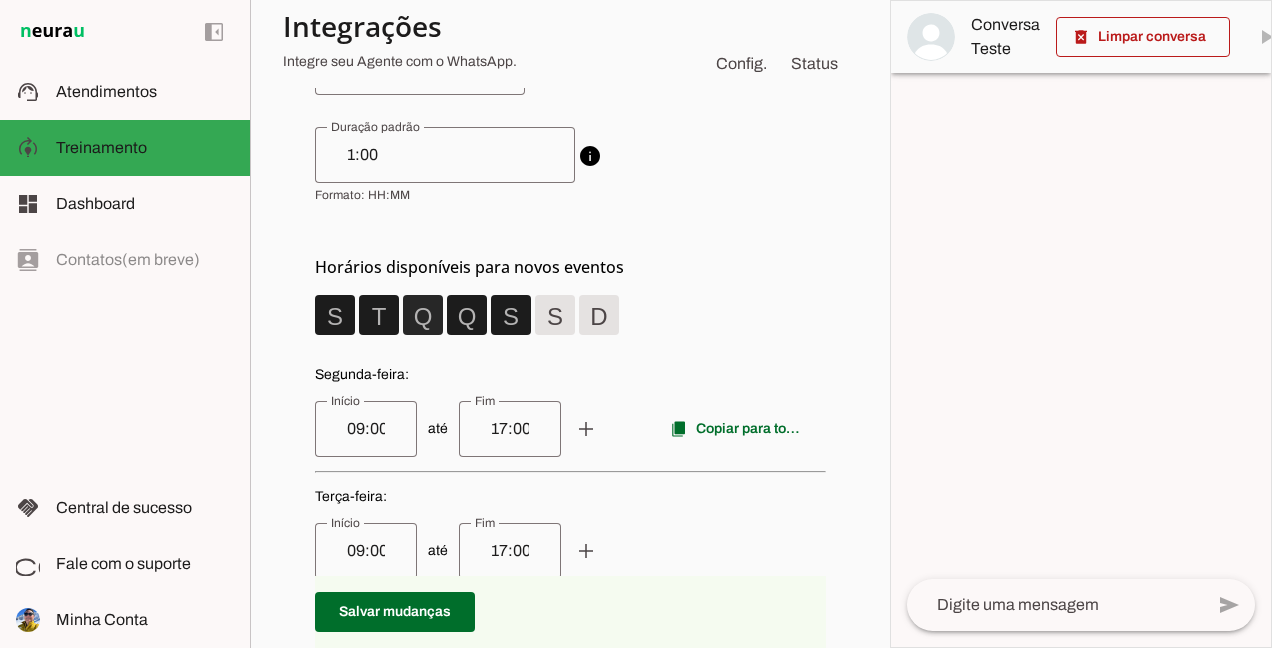 drag, startPoint x: 421, startPoint y: 318, endPoint x: 449, endPoint y: 319, distance: 28.01785 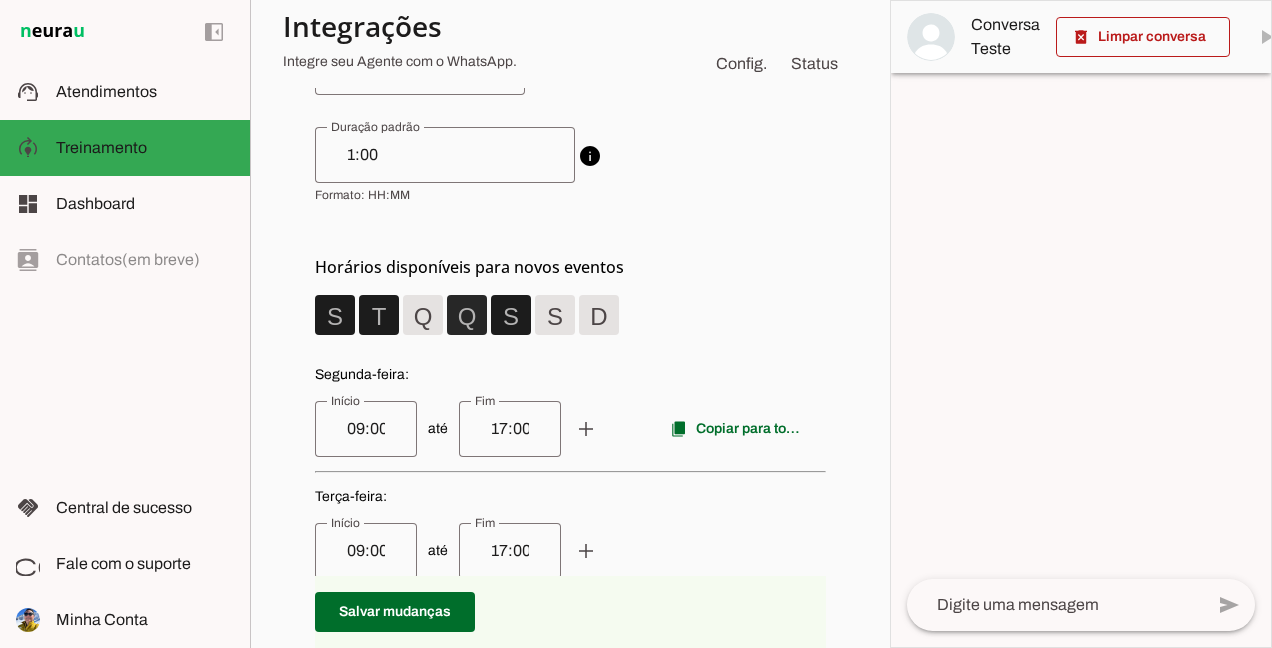 drag, startPoint x: 459, startPoint y: 317, endPoint x: 500, endPoint y: 320, distance: 41.109608 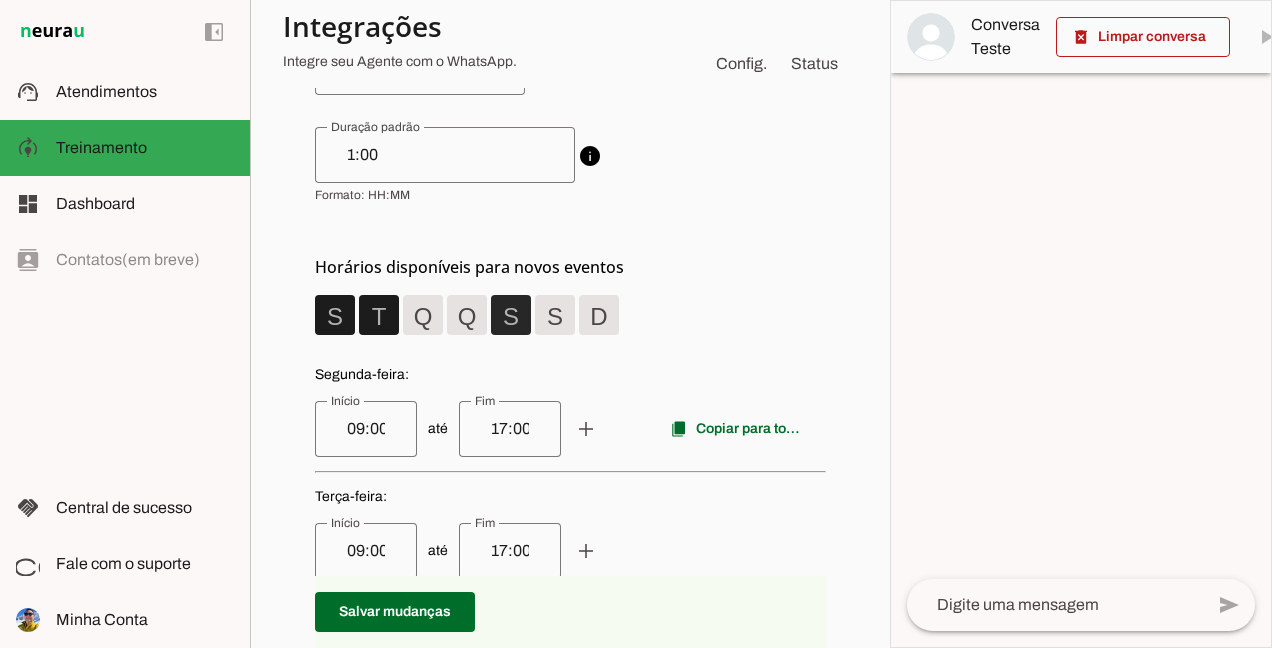 click at bounding box center [335, 315] 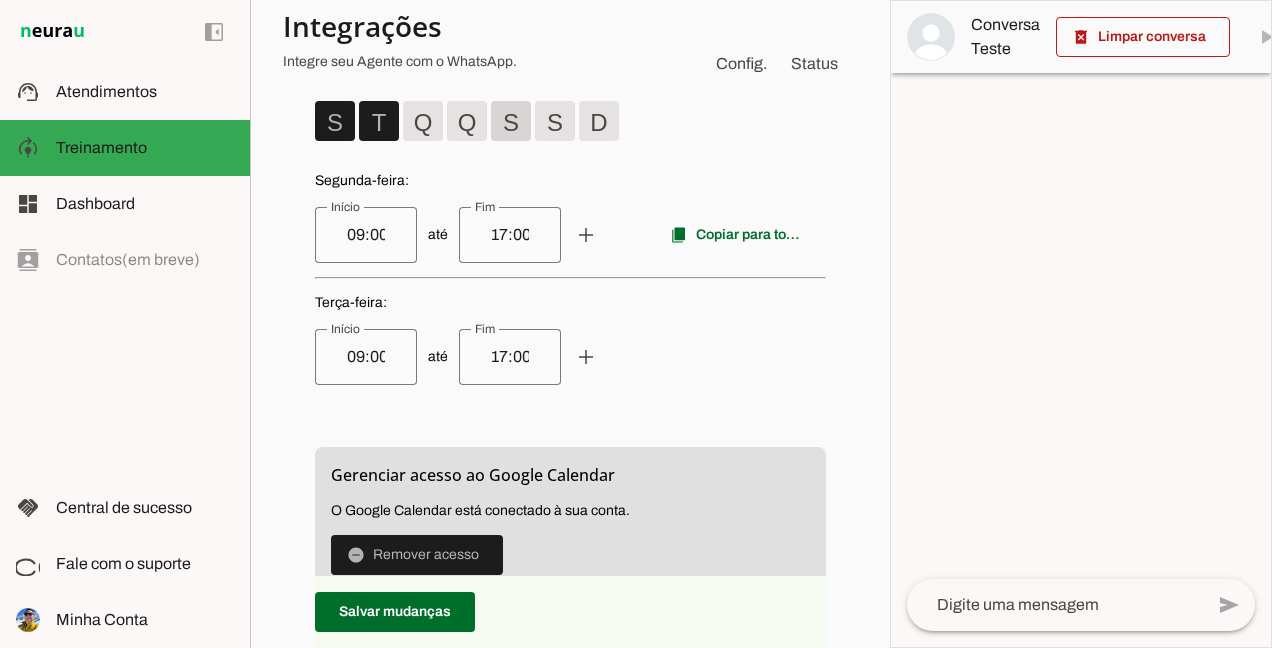 scroll, scrollTop: 600, scrollLeft: 0, axis: vertical 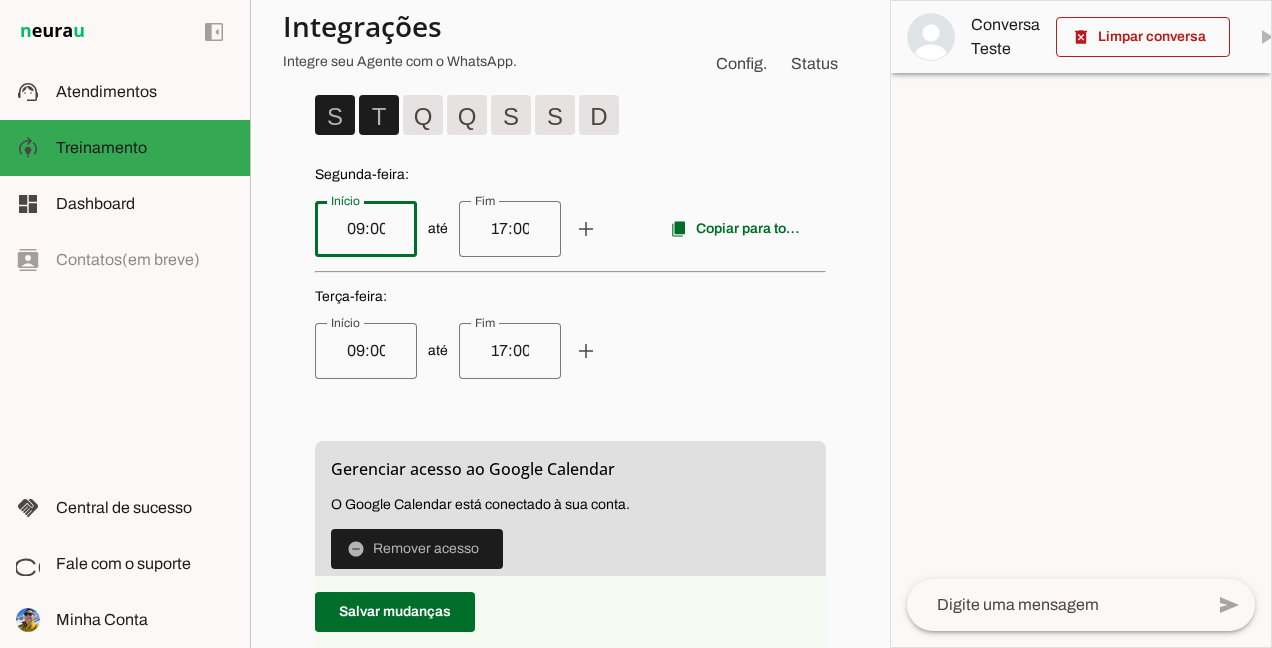 drag, startPoint x: 376, startPoint y: 229, endPoint x: 294, endPoint y: 232, distance: 82.05486 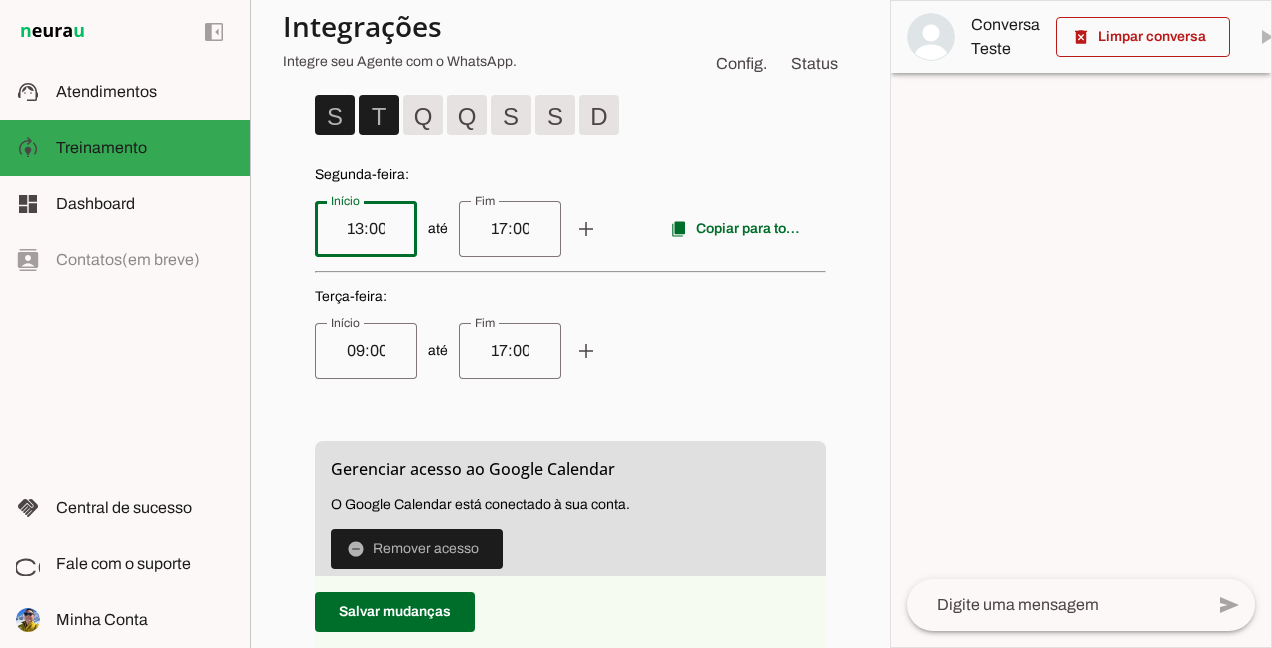 type on "13:00" 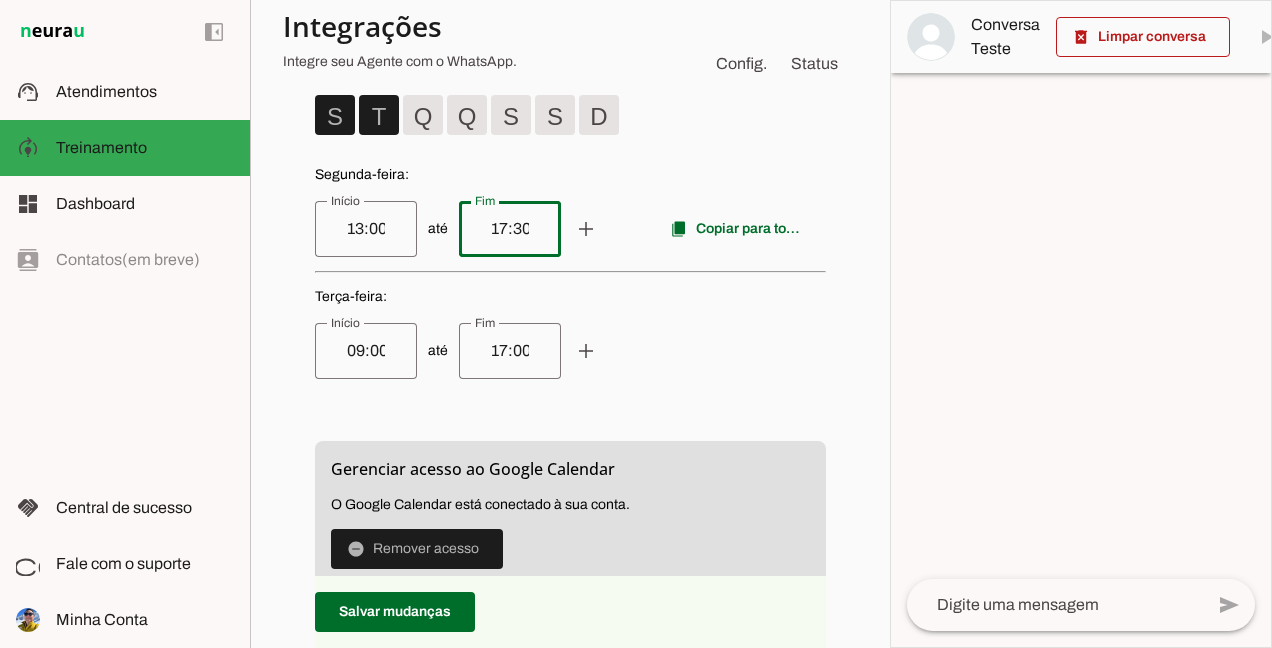 type on "17:30" 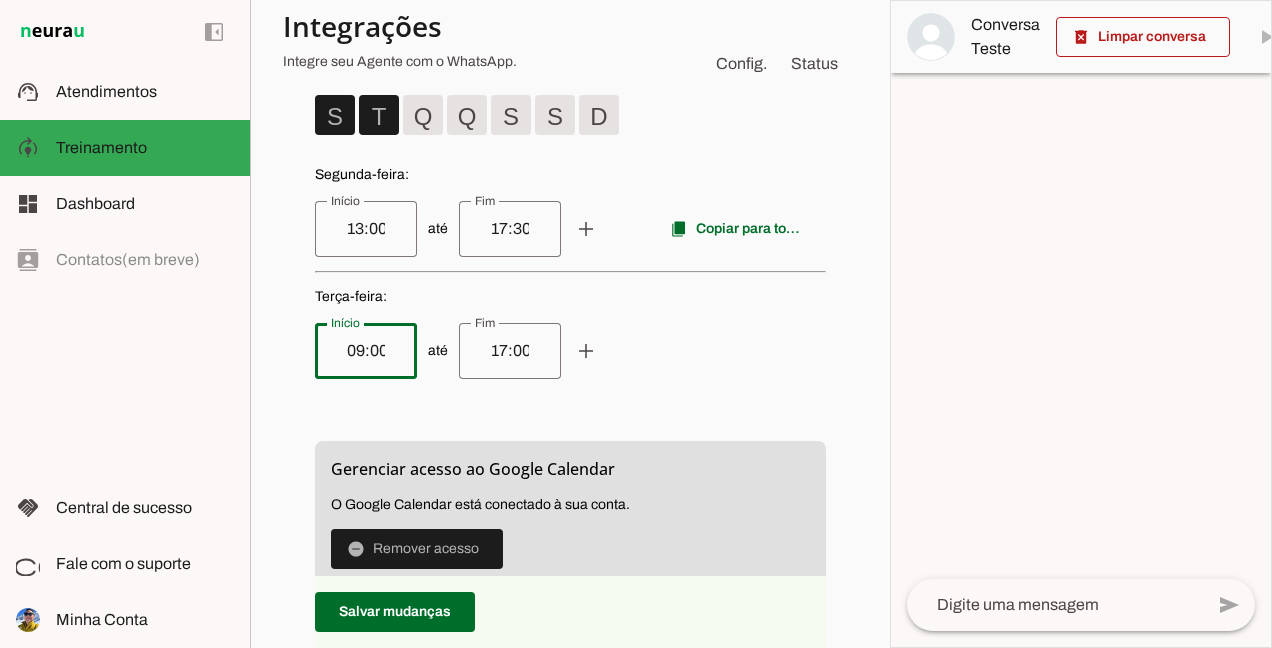 click on "09:00" at bounding box center [366, 351] 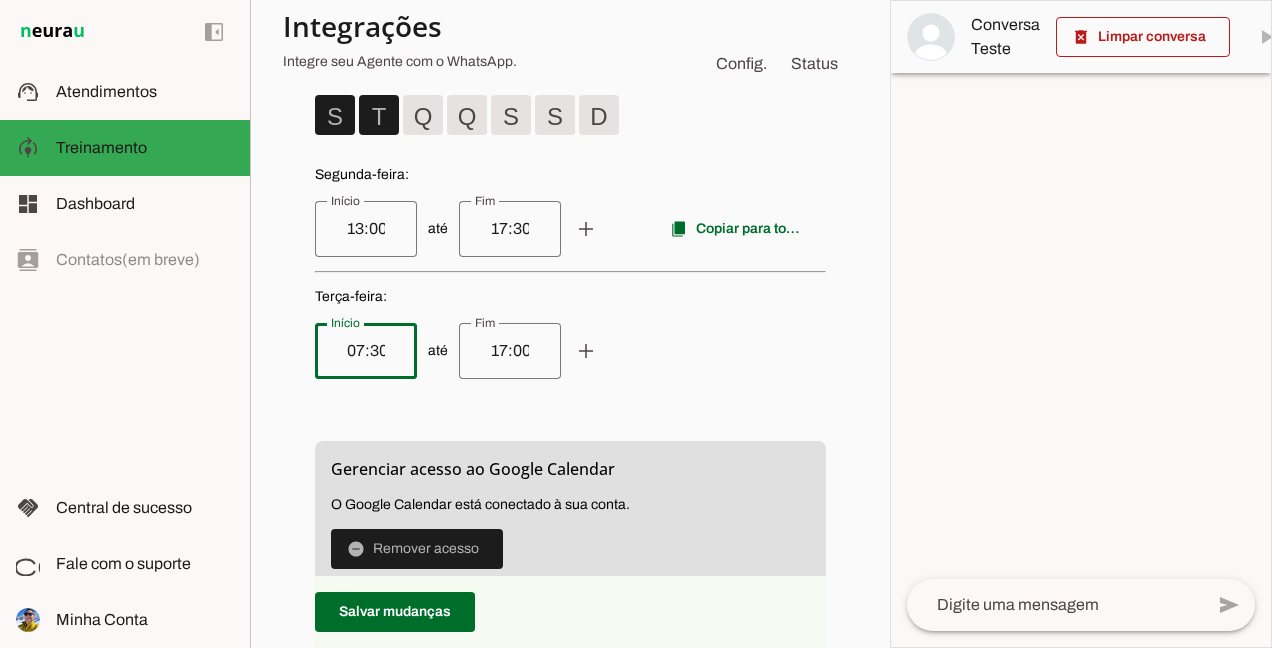 type on "07:30" 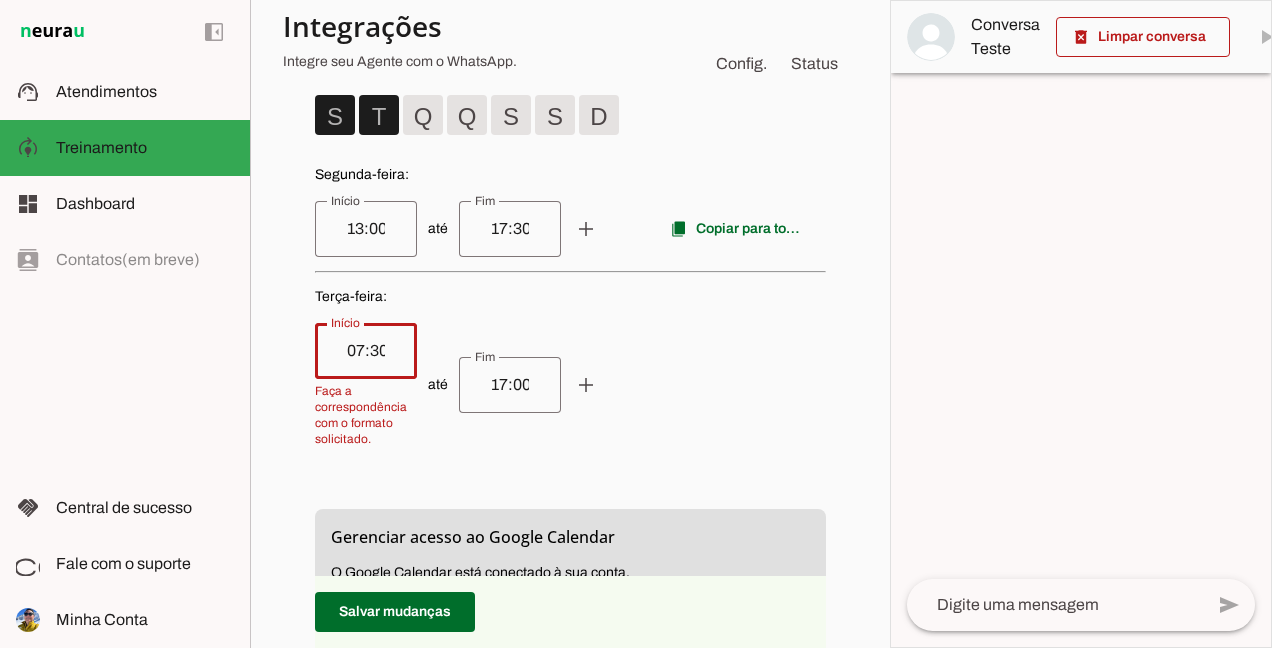 type on "07:30" 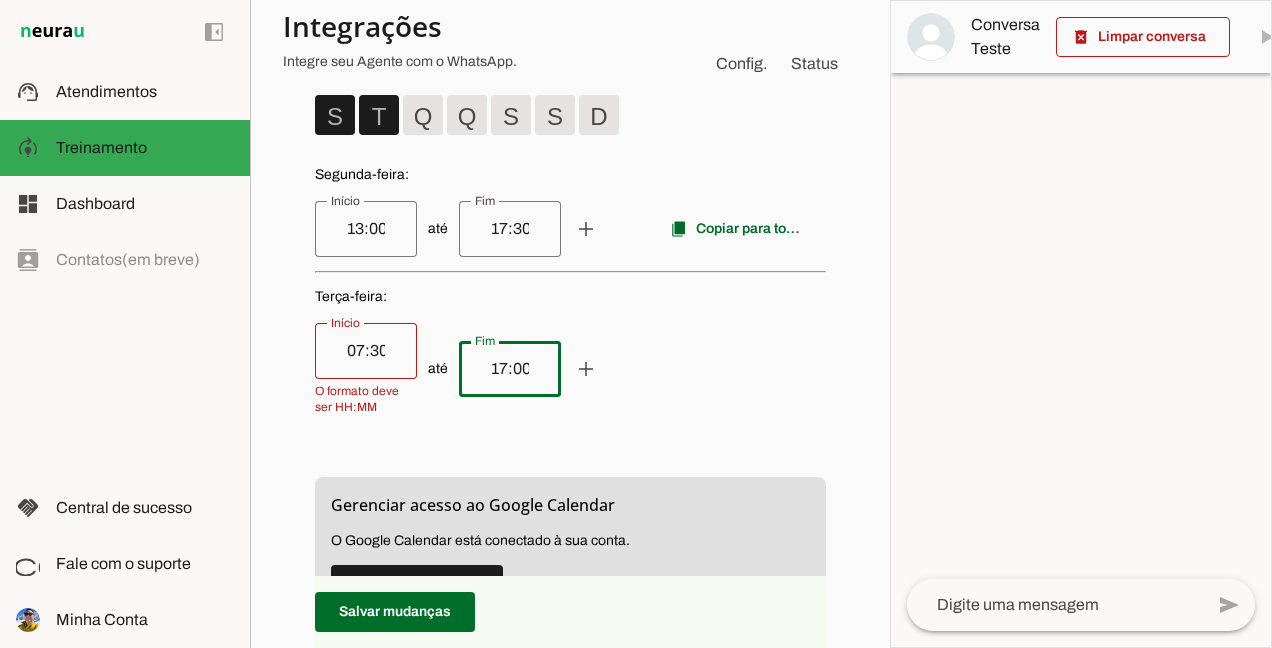drag, startPoint x: 516, startPoint y: 368, endPoint x: 459, endPoint y: 366, distance: 57.035076 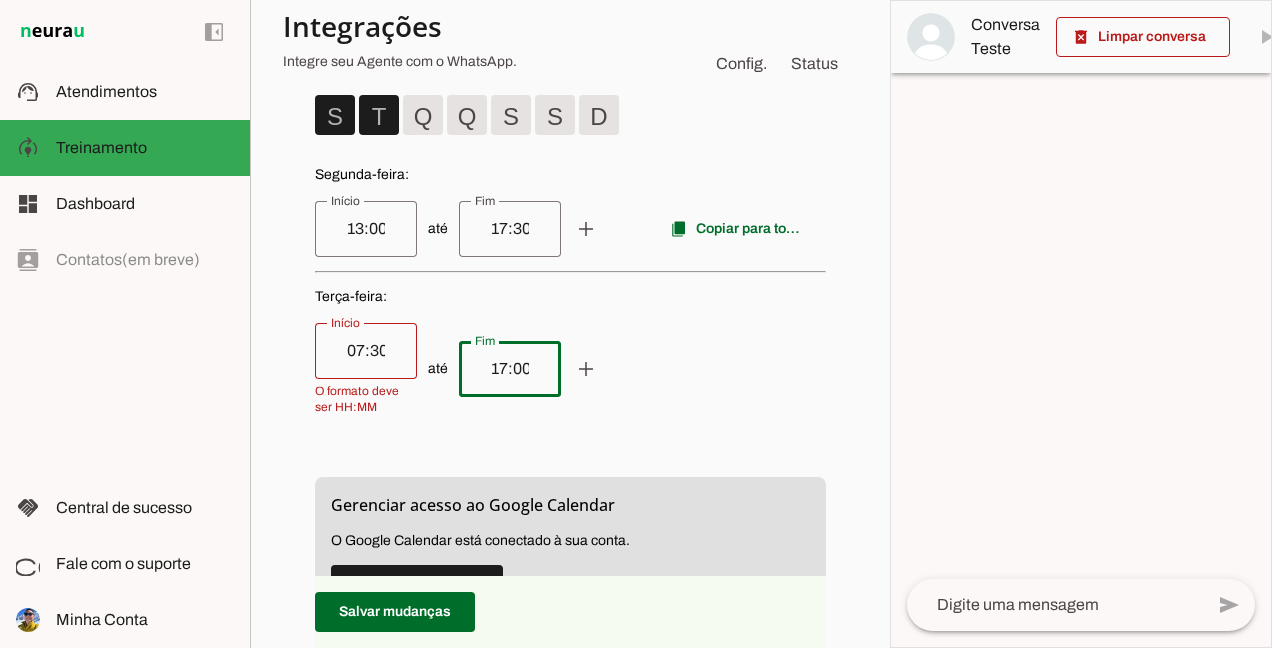 click on "17:00" at bounding box center [510, 369] 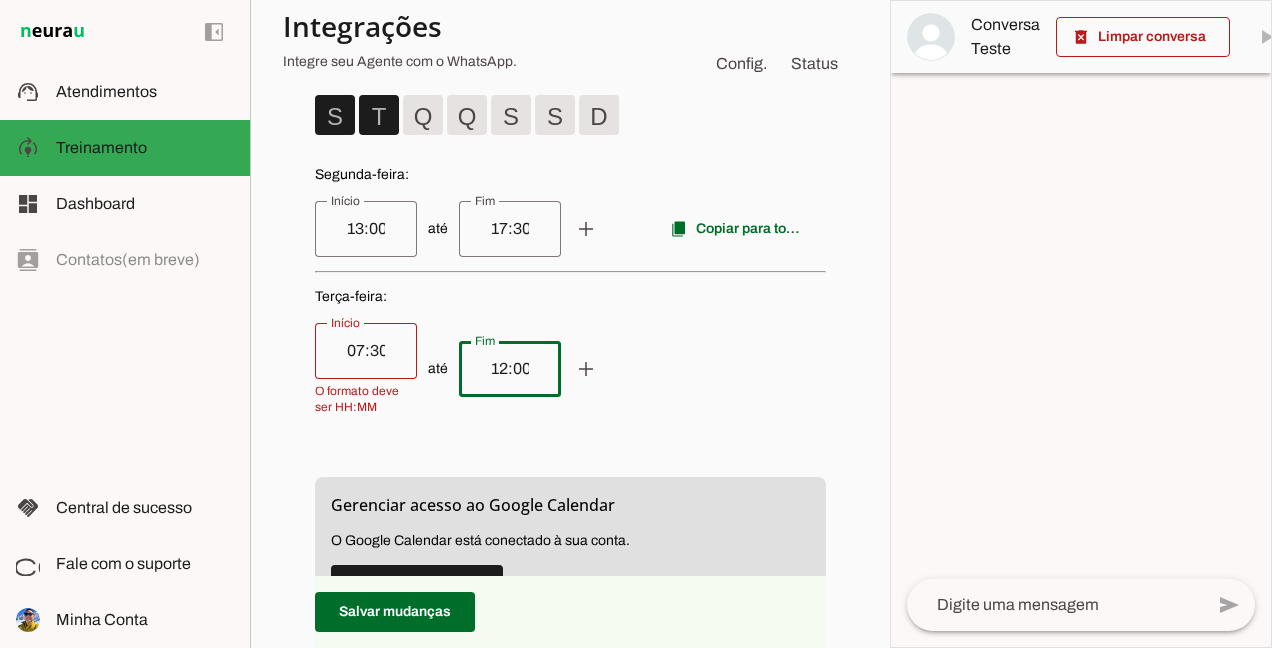 drag, startPoint x: 632, startPoint y: 392, endPoint x: 601, endPoint y: 415, distance: 38.600517 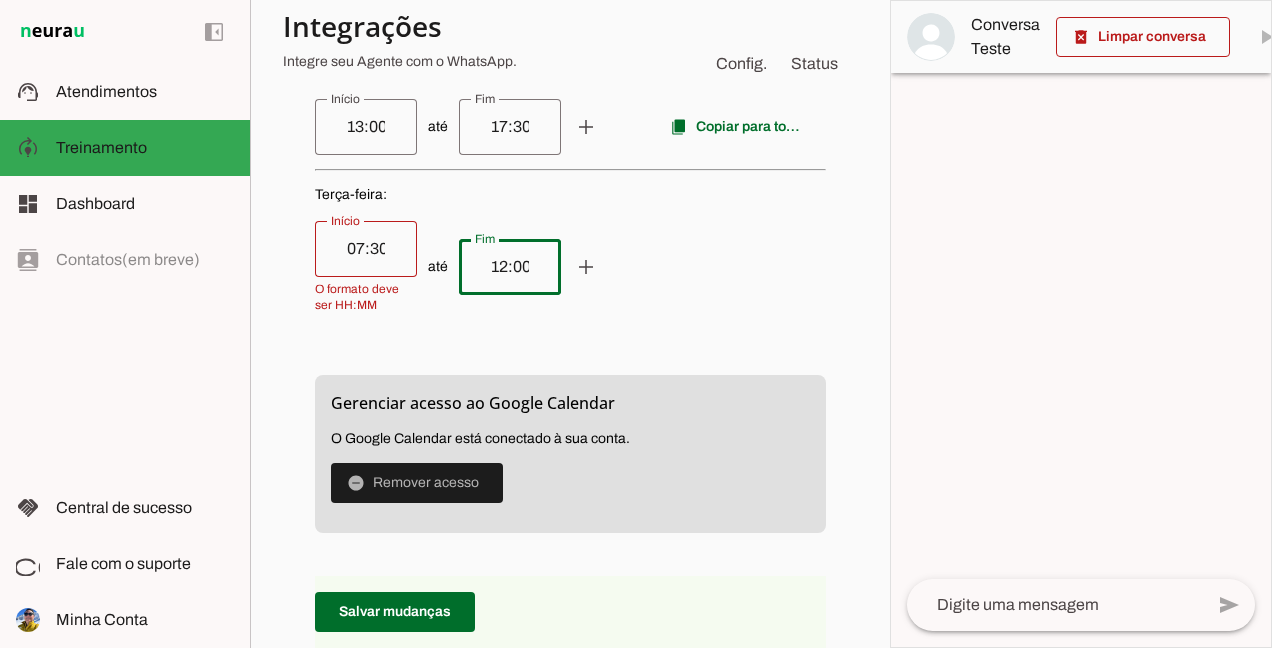 scroll, scrollTop: 800, scrollLeft: 0, axis: vertical 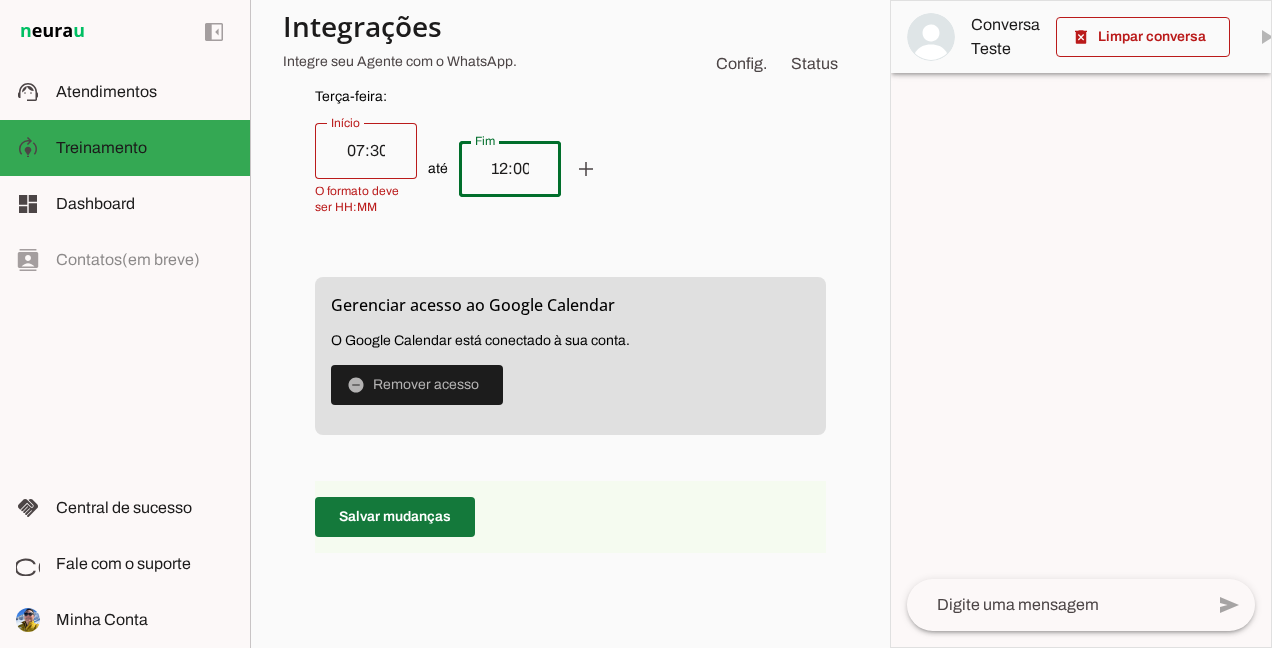type on "12:00" 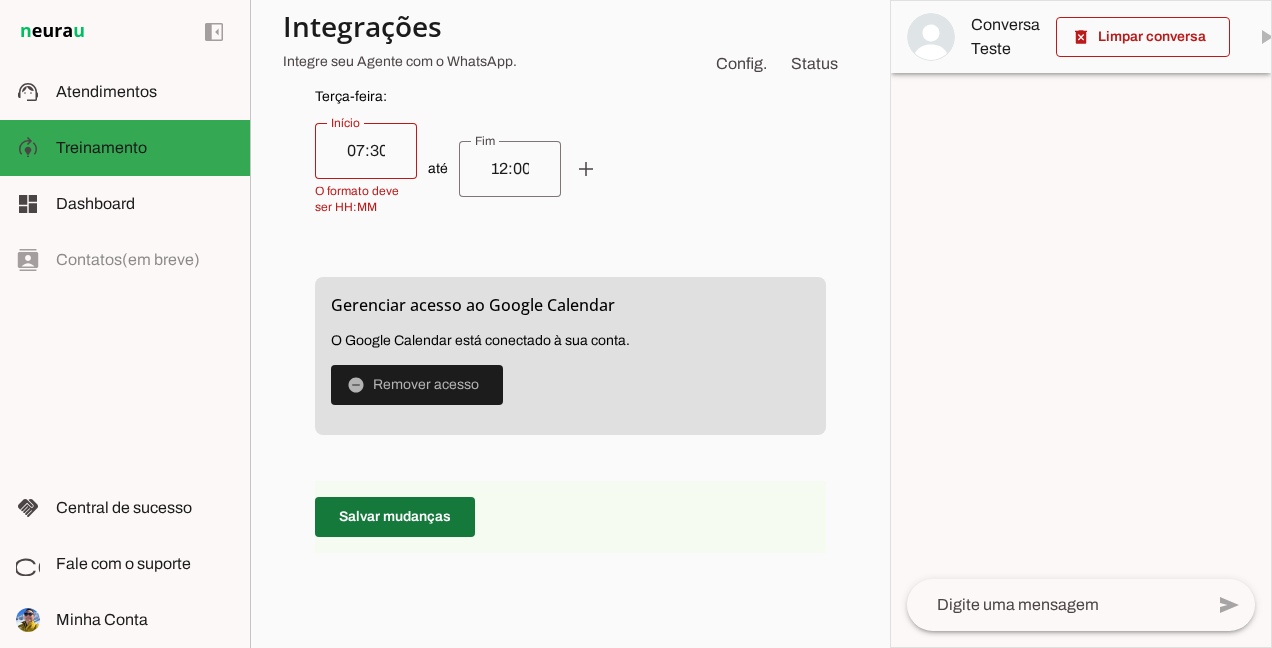 click at bounding box center [395, 517] 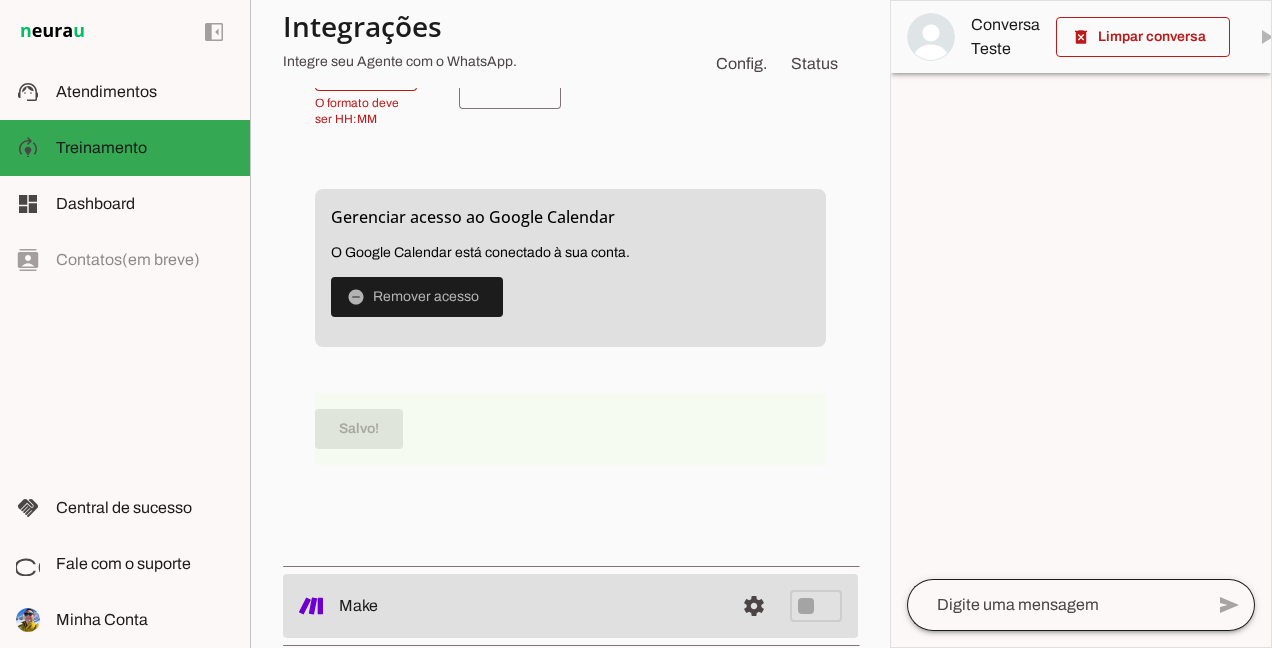 scroll, scrollTop: 900, scrollLeft: 0, axis: vertical 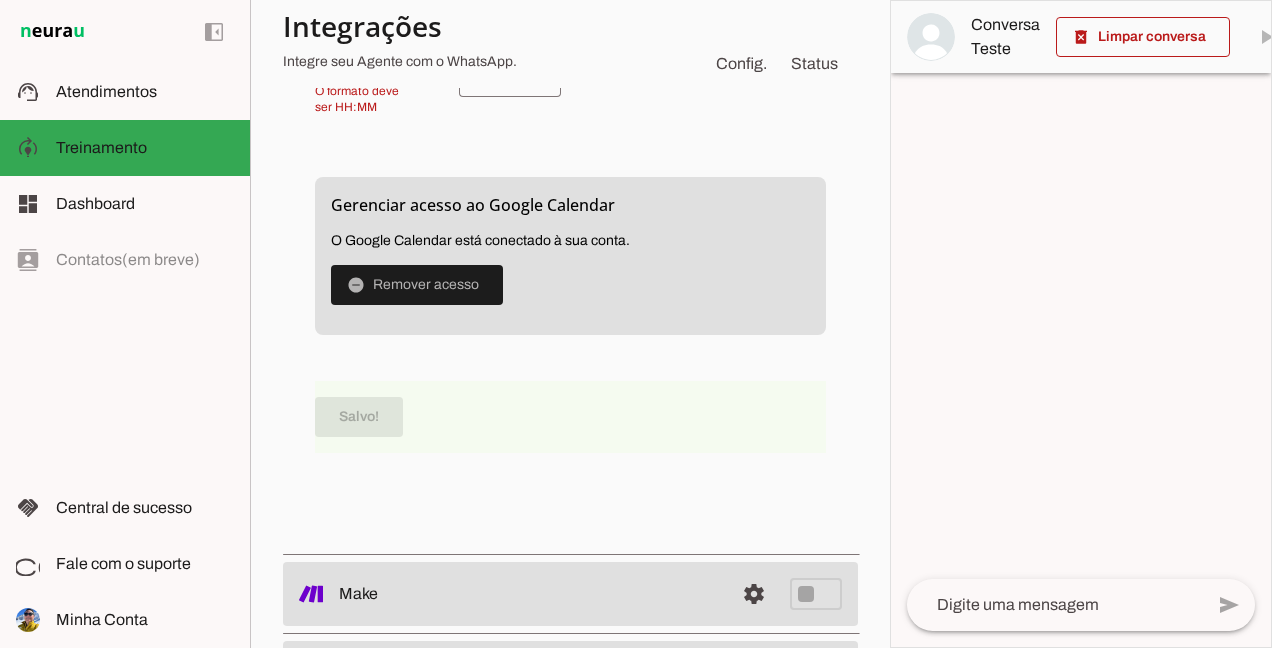 click 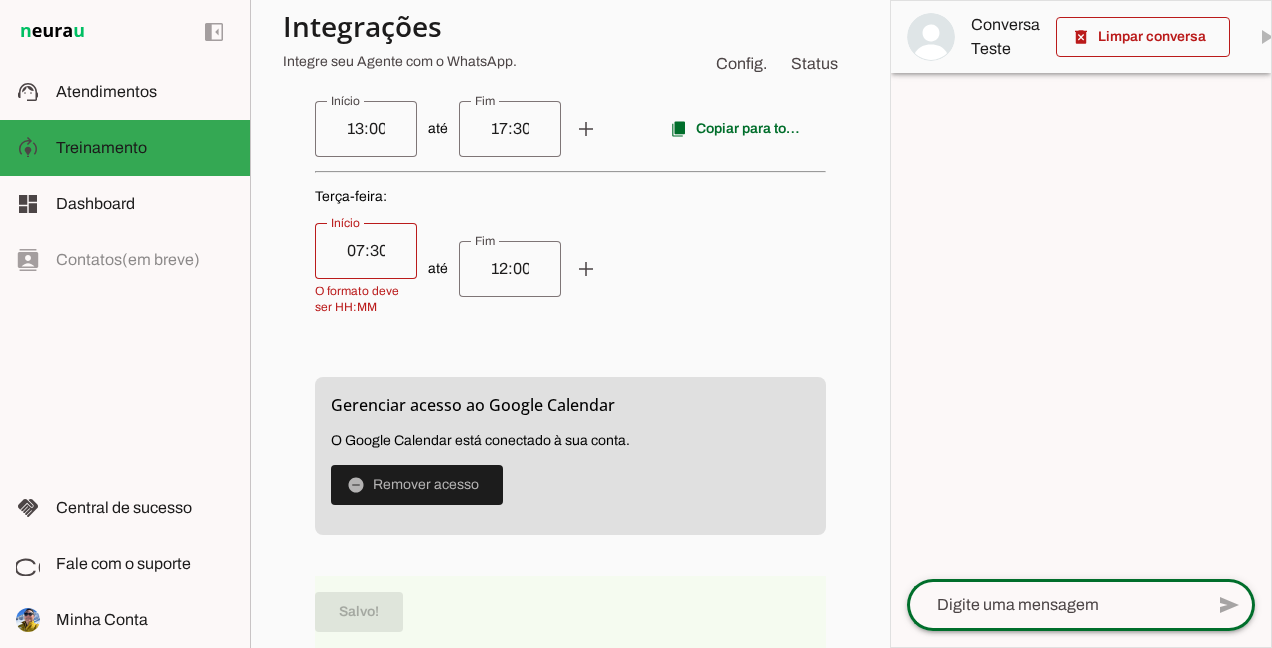 scroll, scrollTop: 500, scrollLeft: 0, axis: vertical 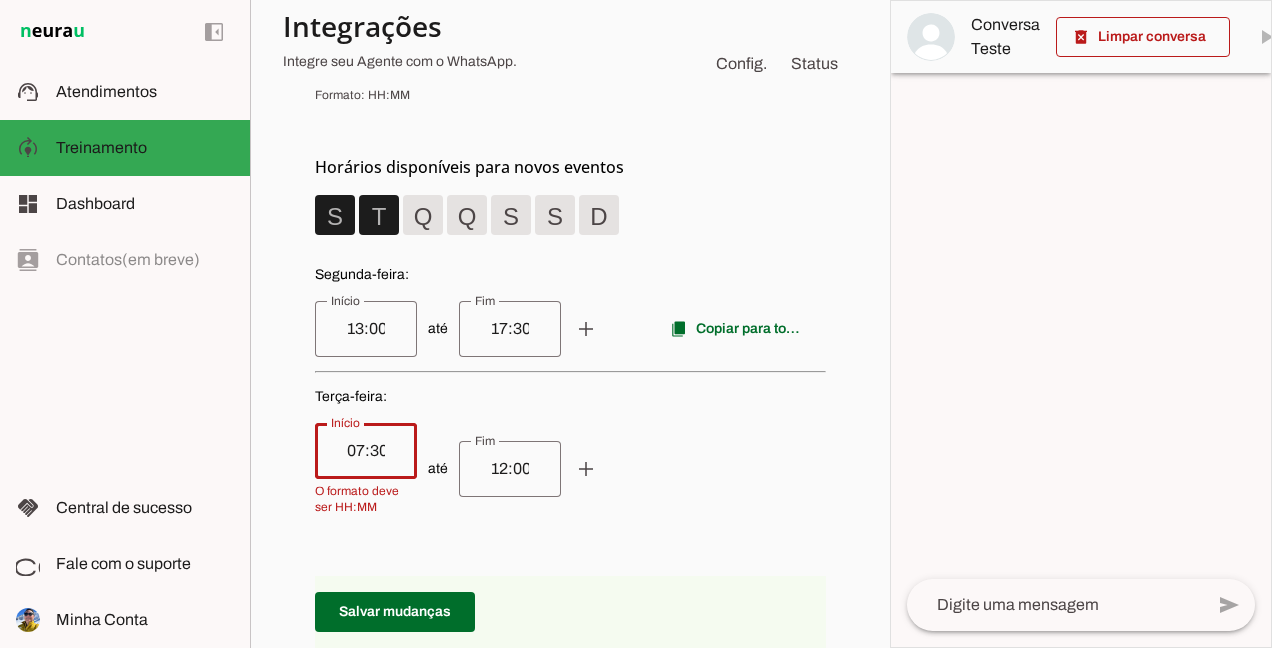 click on "07:30" at bounding box center [366, 451] 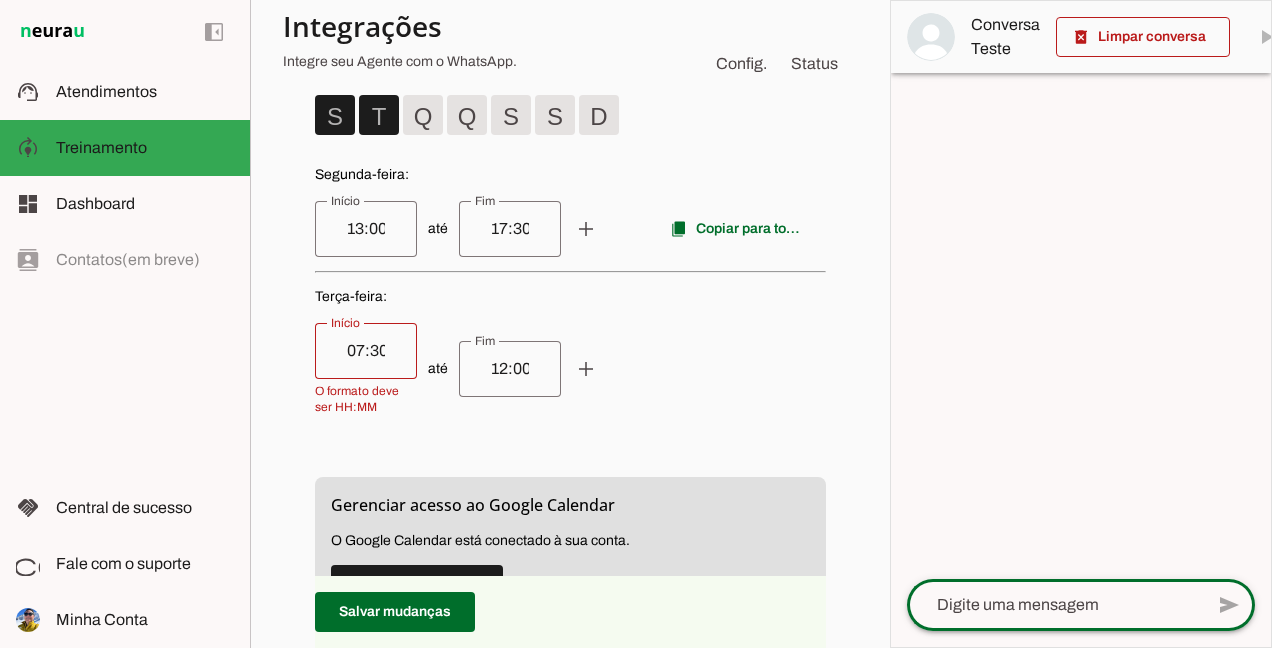 scroll, scrollTop: 400, scrollLeft: 0, axis: vertical 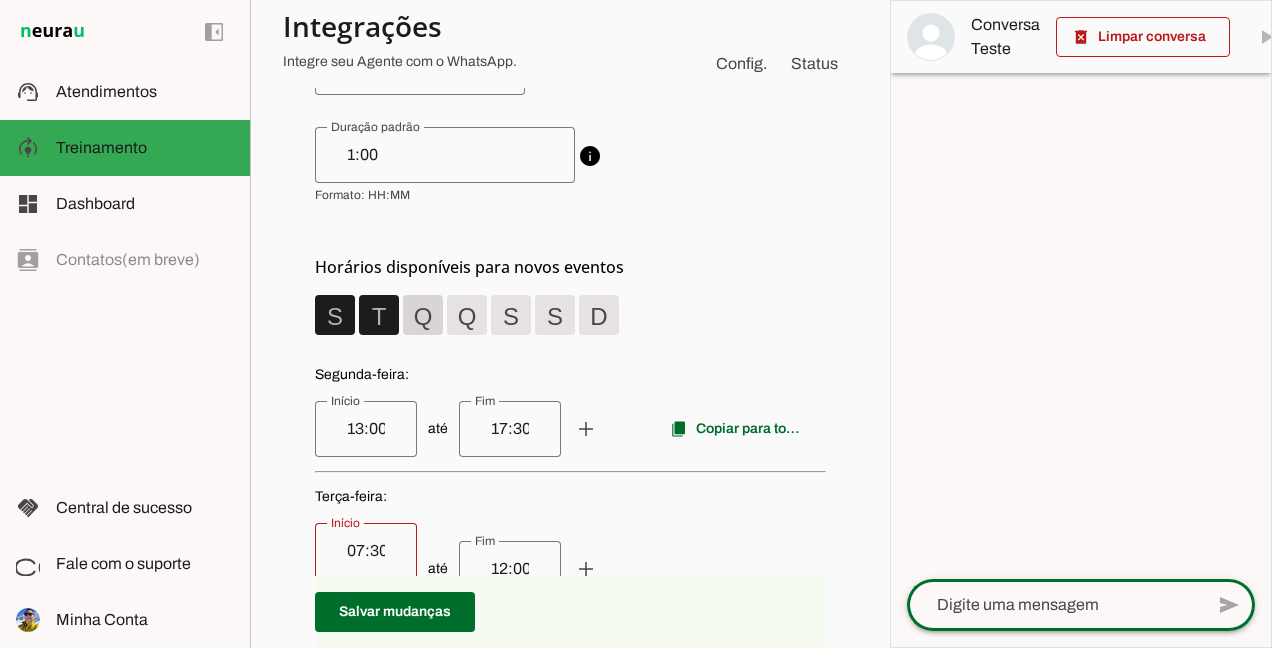 click at bounding box center (335, 315) 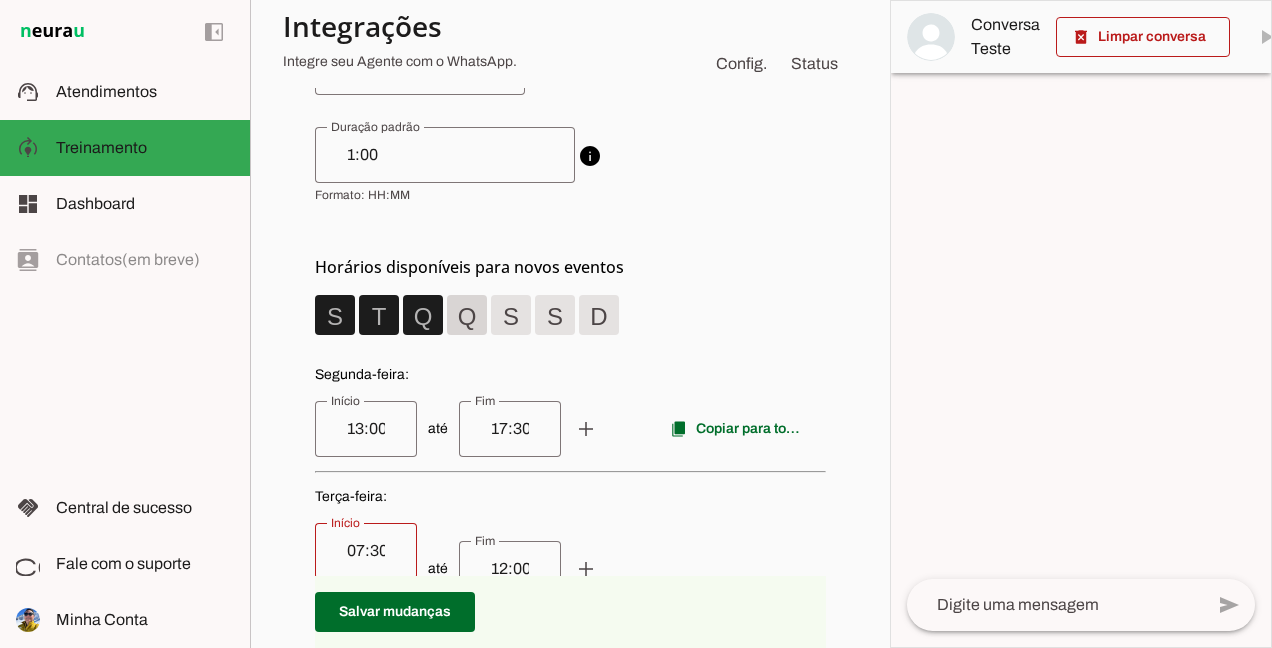 click at bounding box center [335, 315] 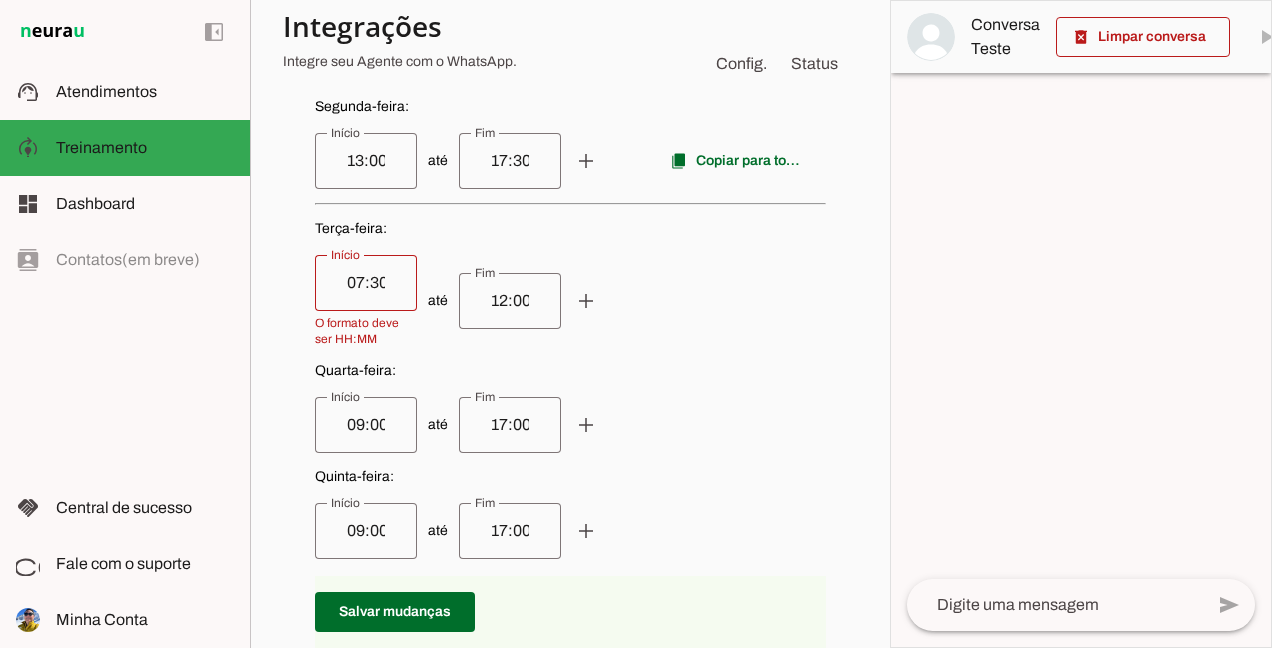 scroll, scrollTop: 500, scrollLeft: 0, axis: vertical 